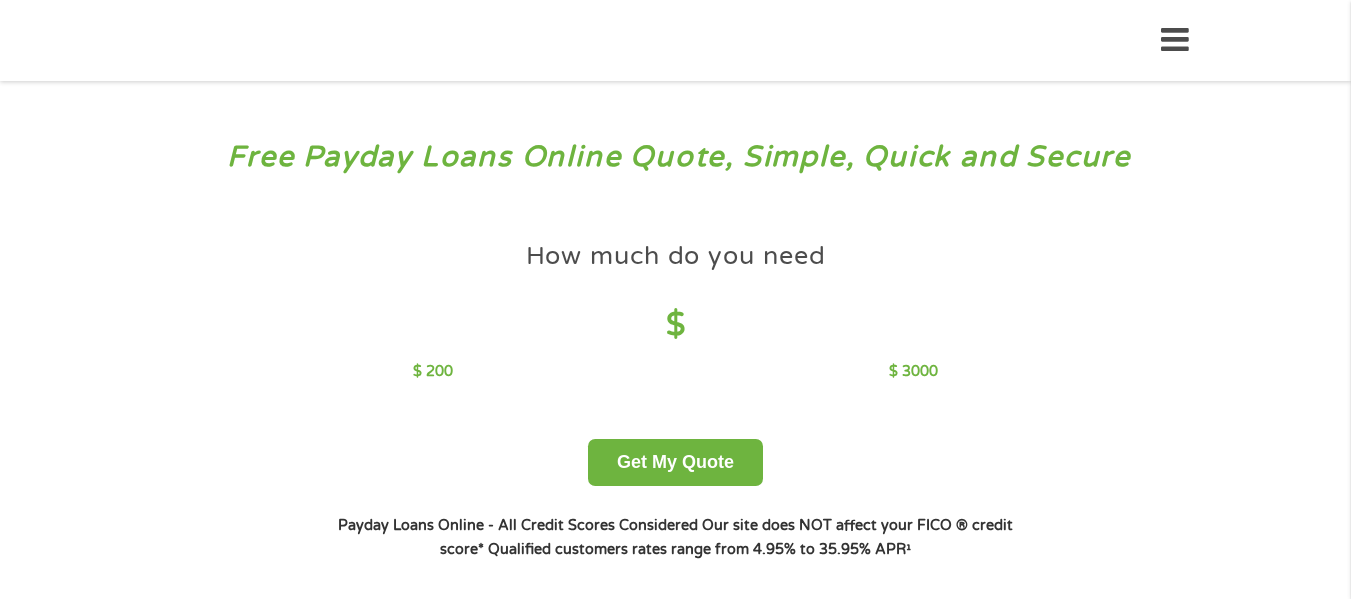 scroll, scrollTop: 0, scrollLeft: 0, axis: both 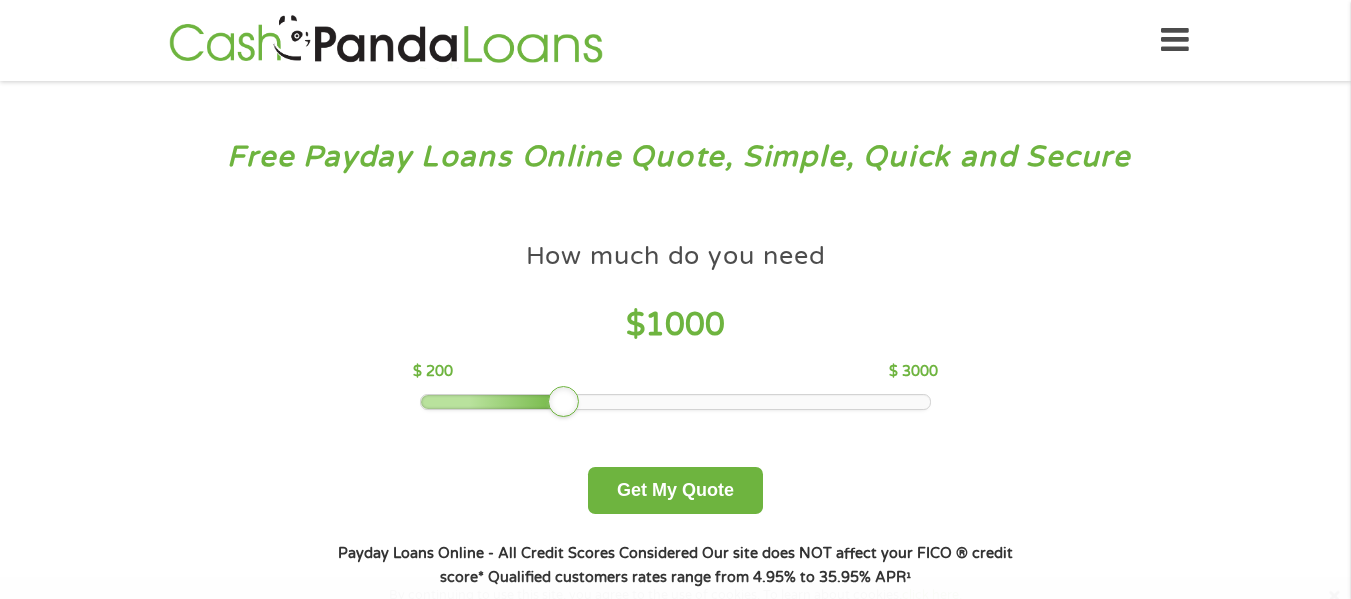 click at bounding box center [564, 402] 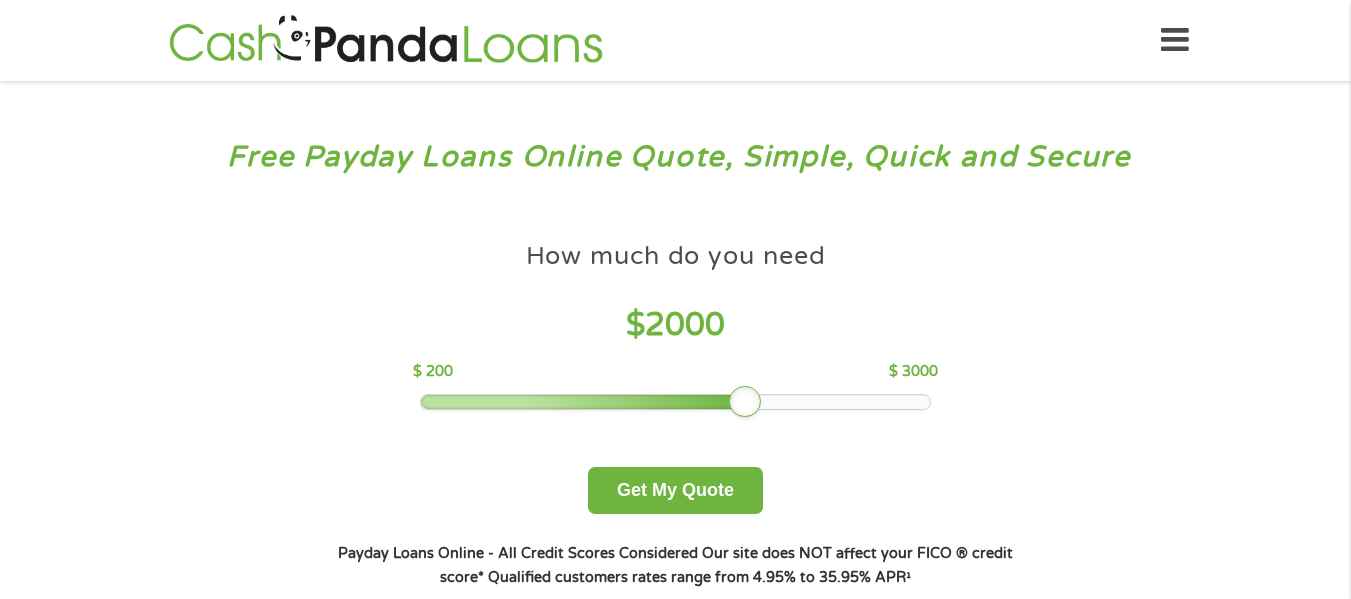 drag, startPoint x: 562, startPoint y: 397, endPoint x: 743, endPoint y: 402, distance: 181.06905 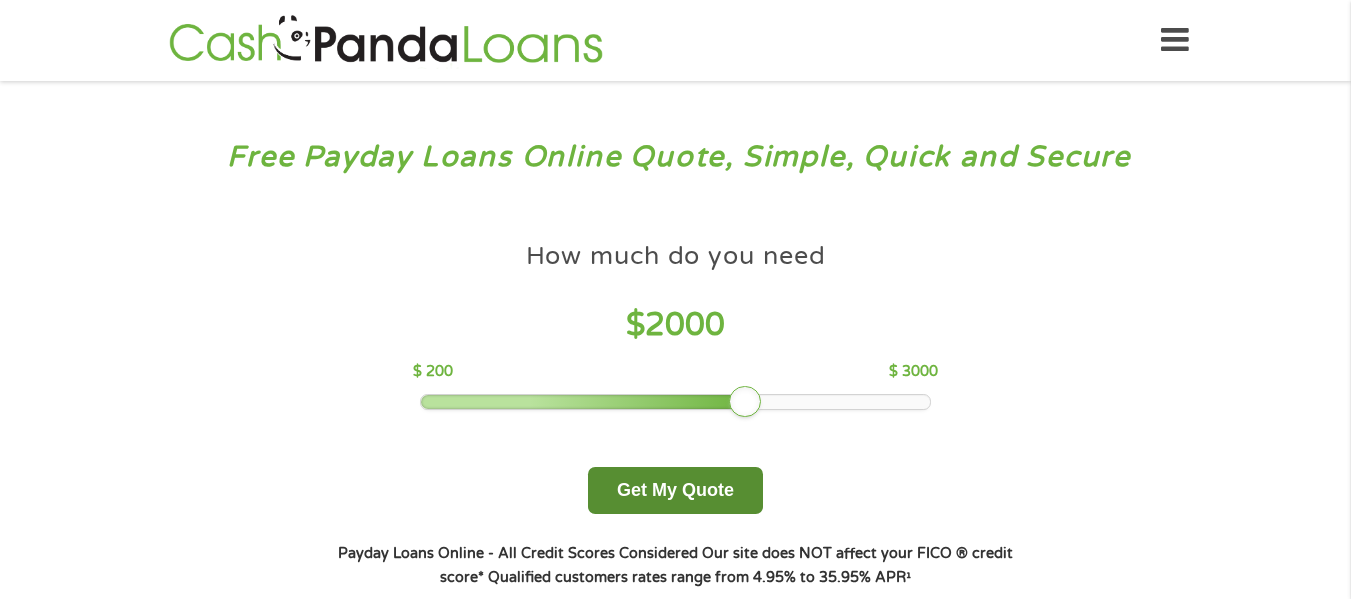 click on "Get My Quote" at bounding box center [675, 490] 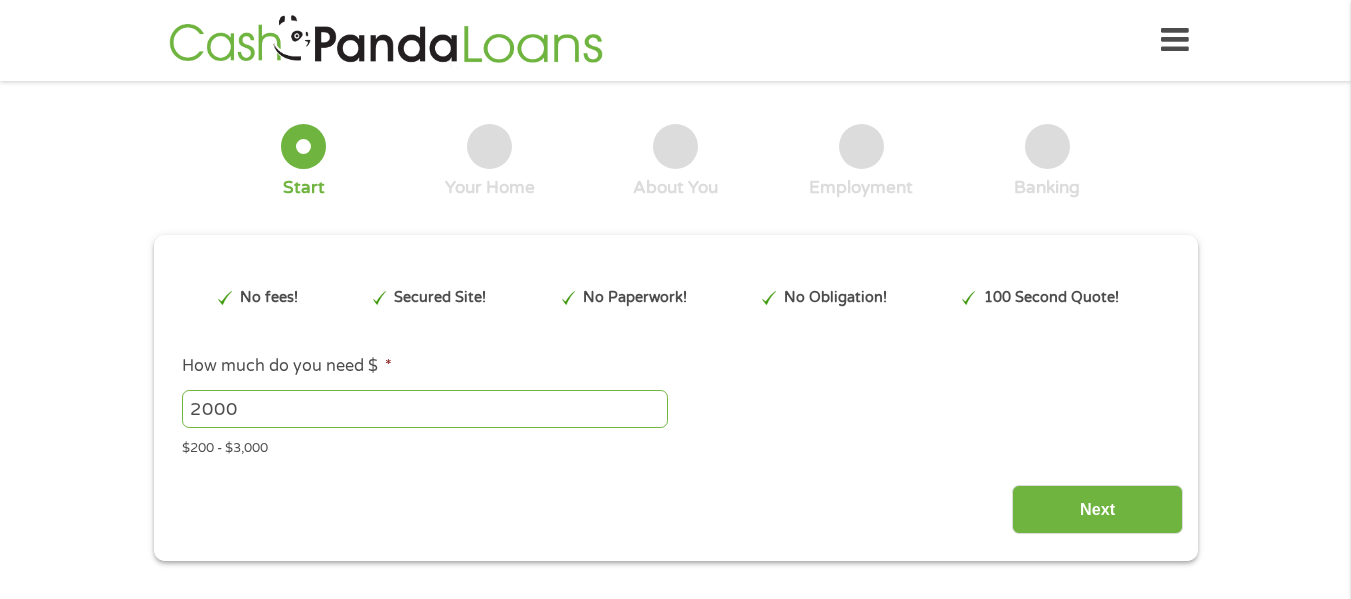 scroll, scrollTop: 0, scrollLeft: 0, axis: both 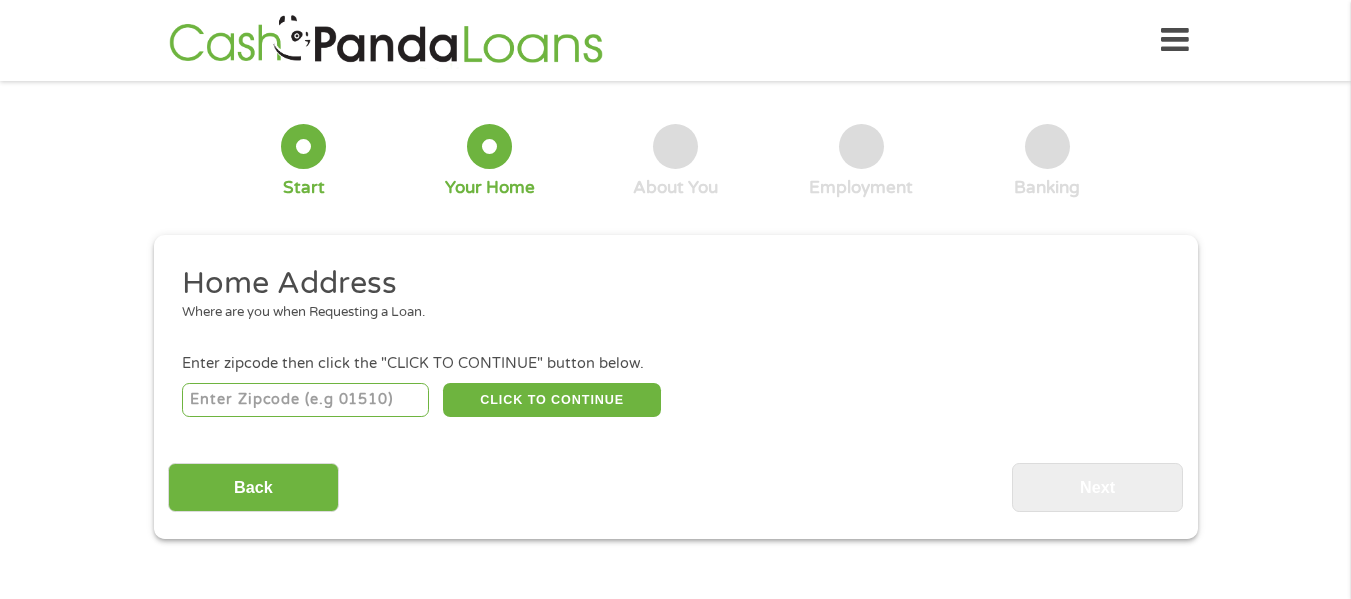 click at bounding box center (305, 400) 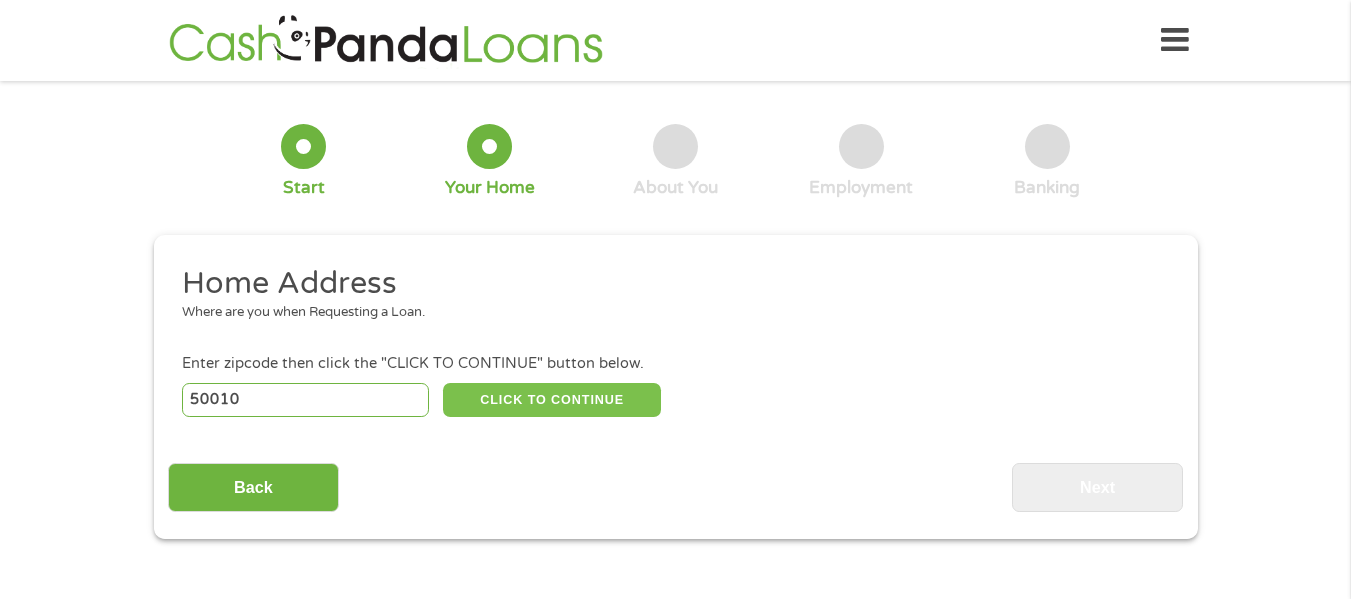 type on "50010" 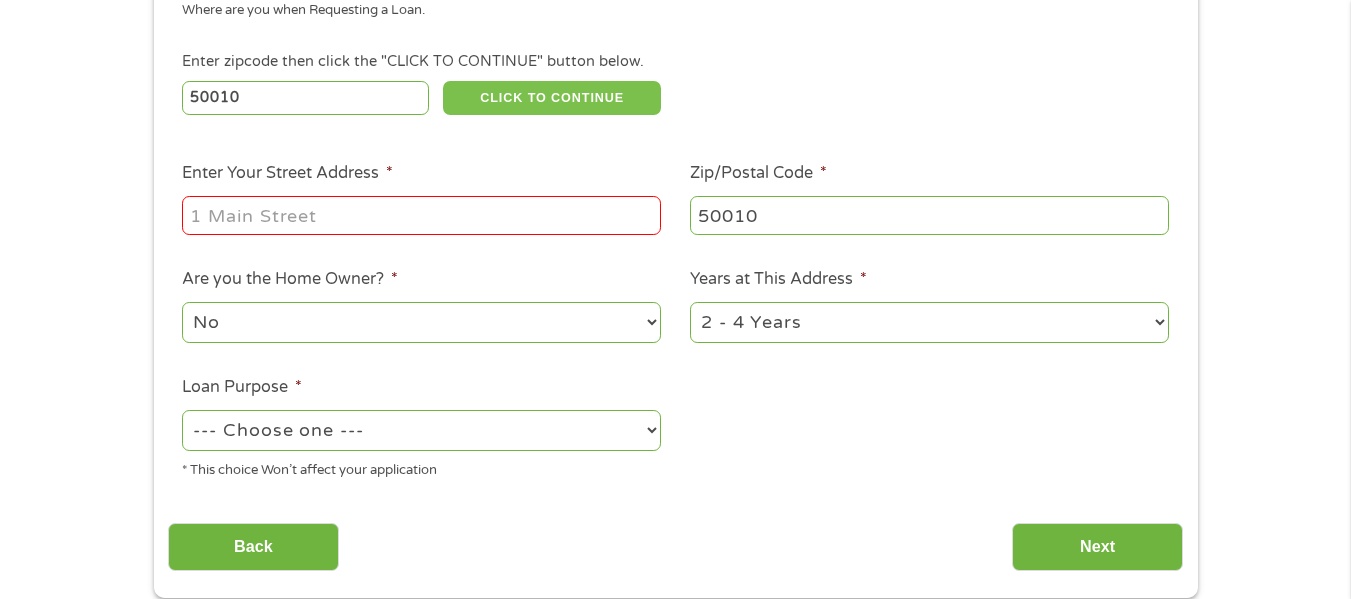 scroll, scrollTop: 315, scrollLeft: 0, axis: vertical 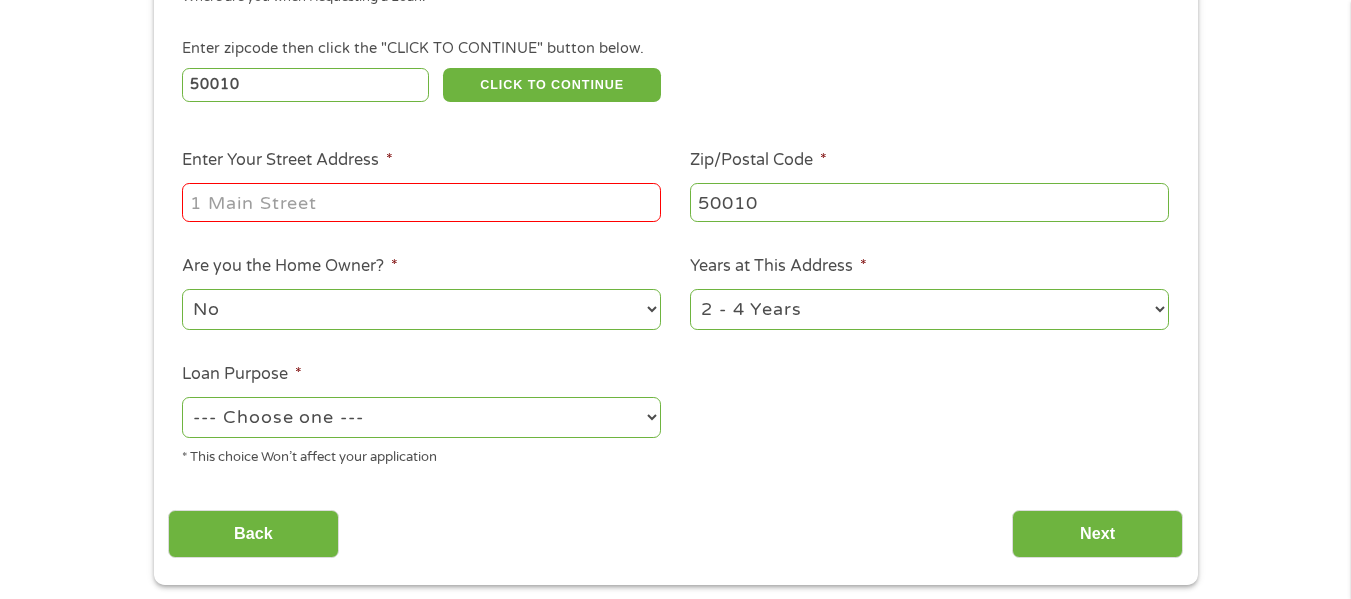 click on "Enter Your Street Address *" at bounding box center [421, 202] 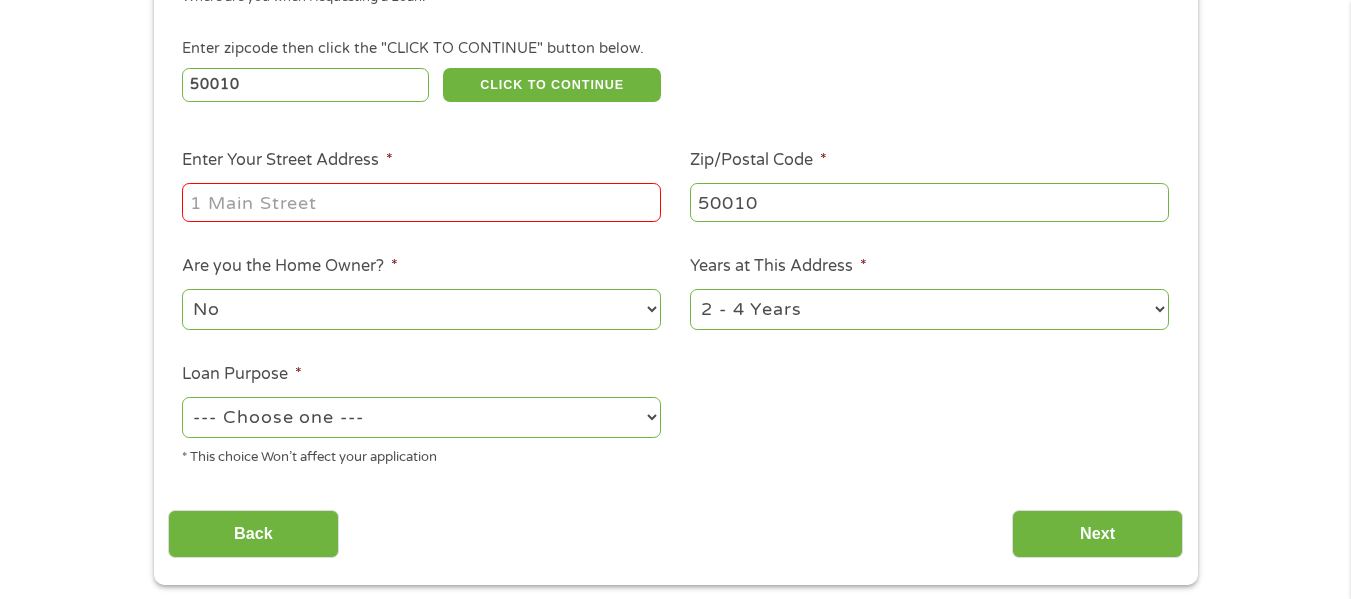 type on "[NUMBER] [STREET]" 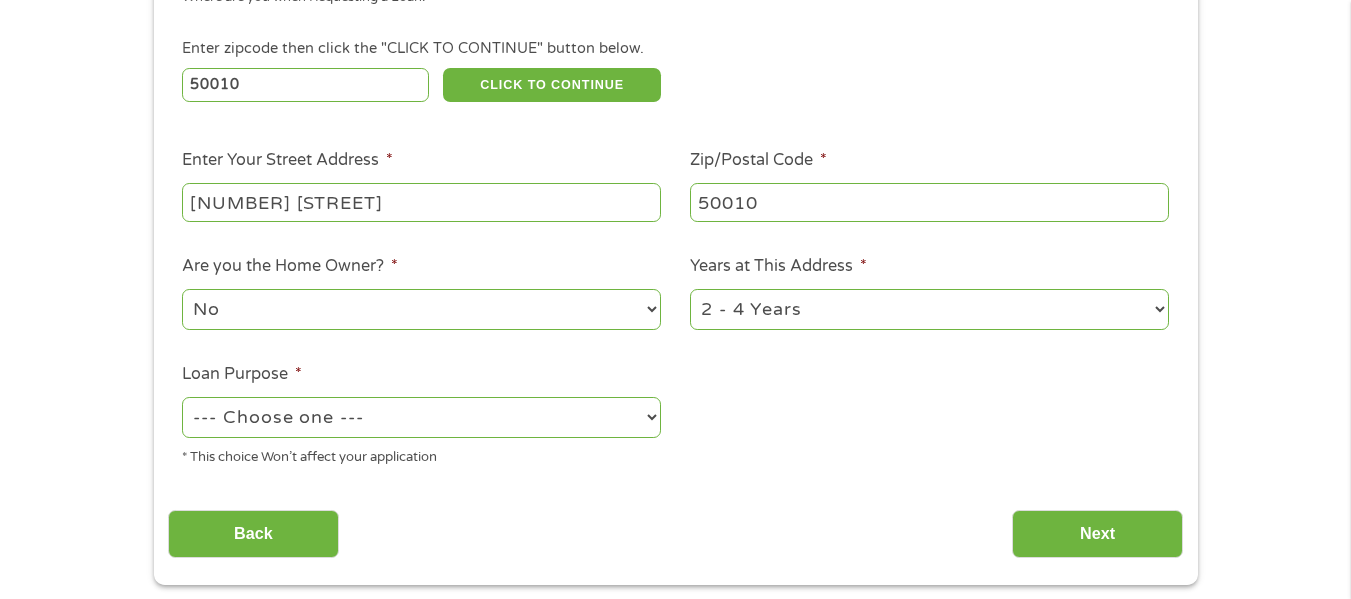 click on "No Yes" at bounding box center [421, 309] 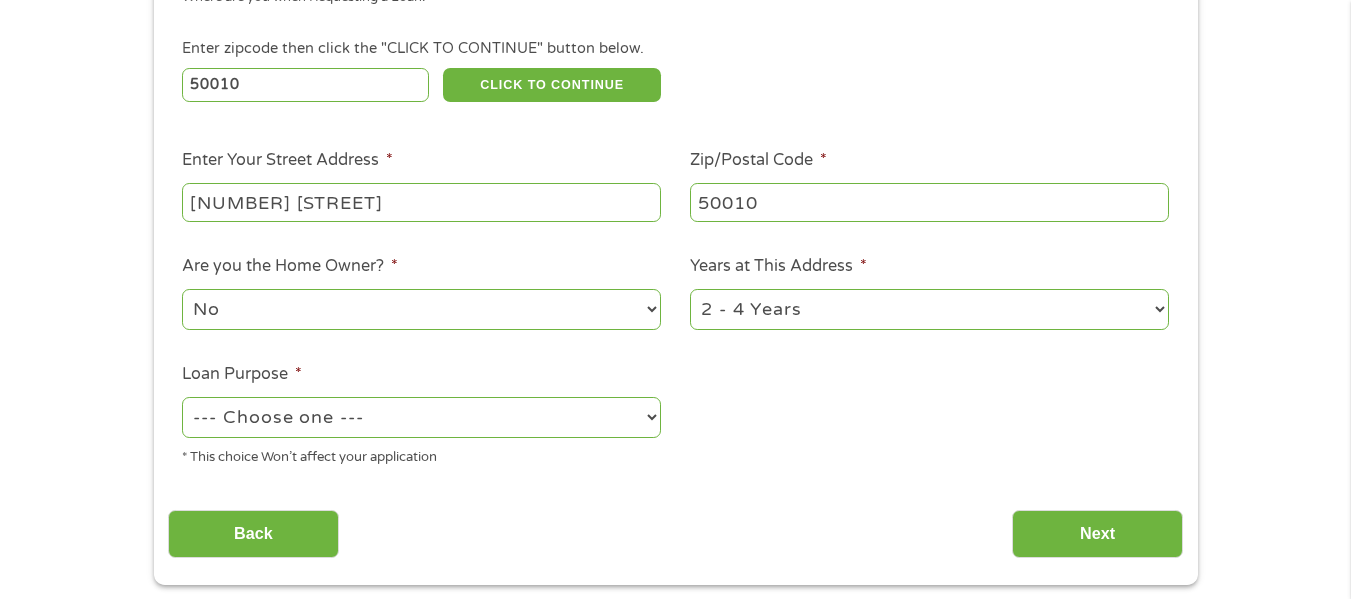 select on "yes" 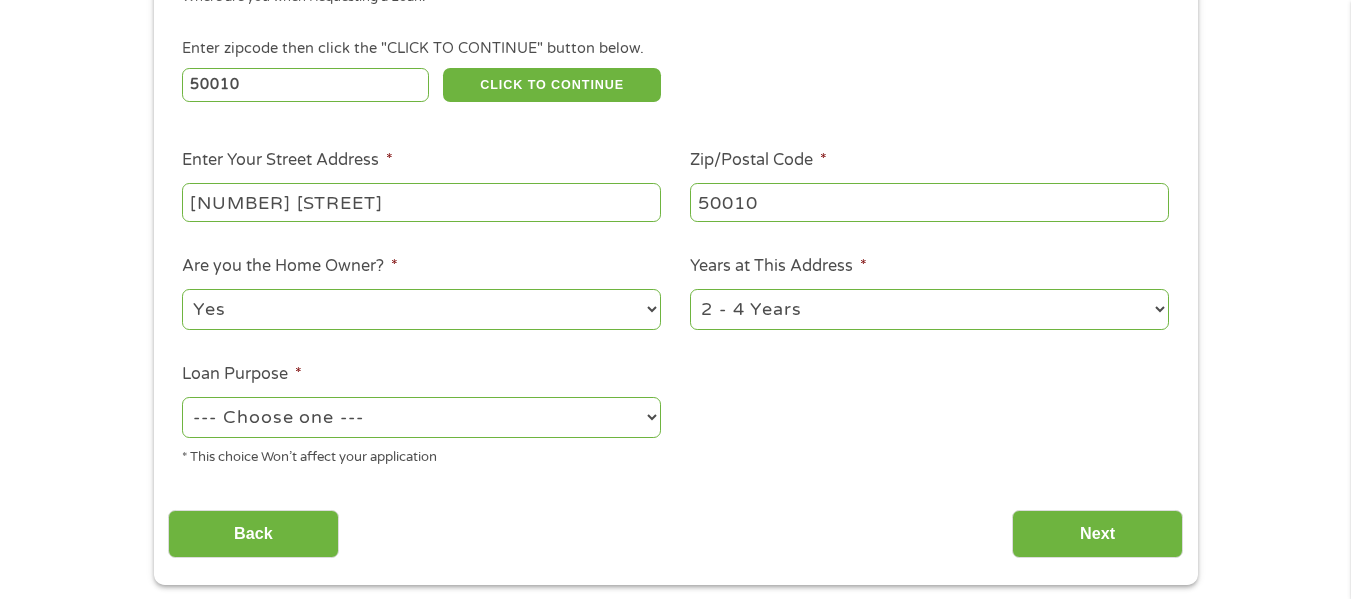 click on "No Yes" at bounding box center [421, 309] 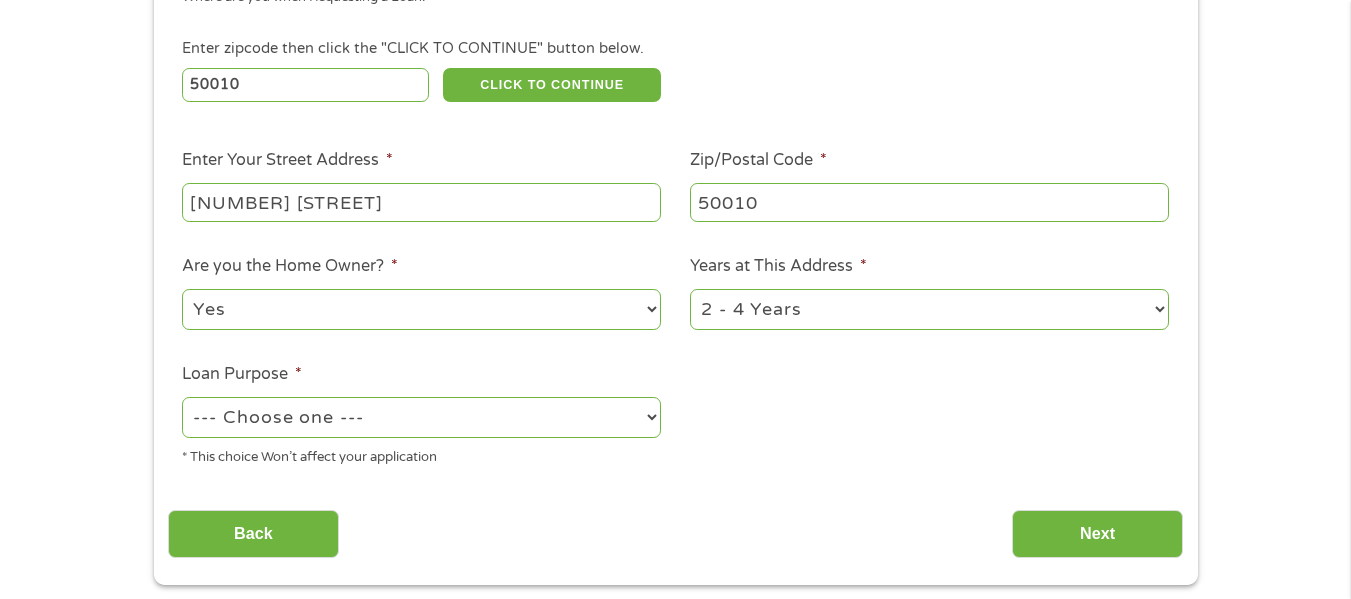 select on "60months" 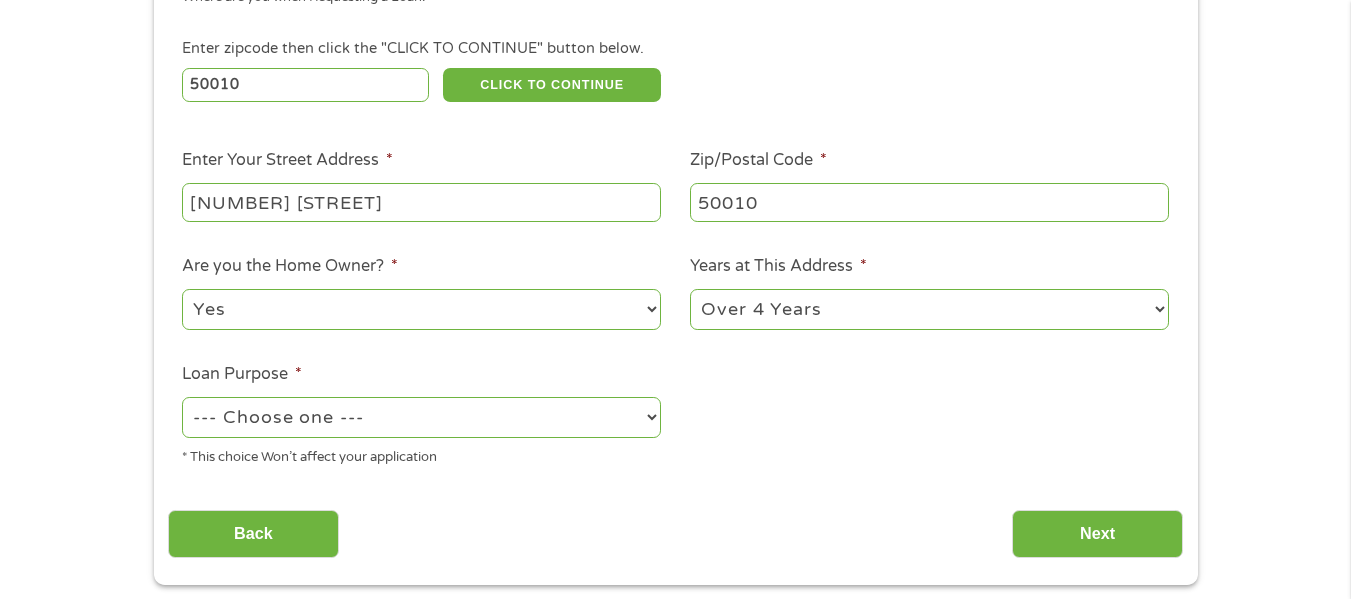 click on "1 Year or less 1 - 2 Years 2 - 4 Years Over 4 Years" at bounding box center [929, 309] 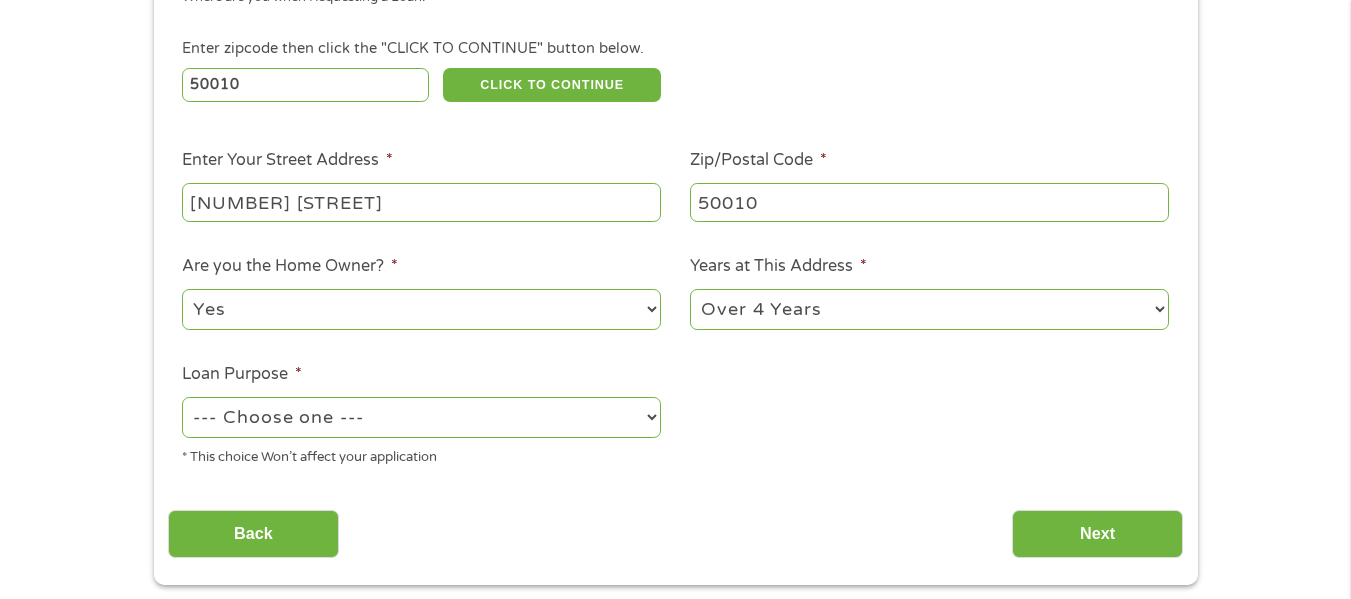 click on "--- Choose one --- Pay Bills Debt Consolidation Home Improvement Major Purchase Car Loan Short Term Cash Medical Expenses Other" at bounding box center [421, 417] 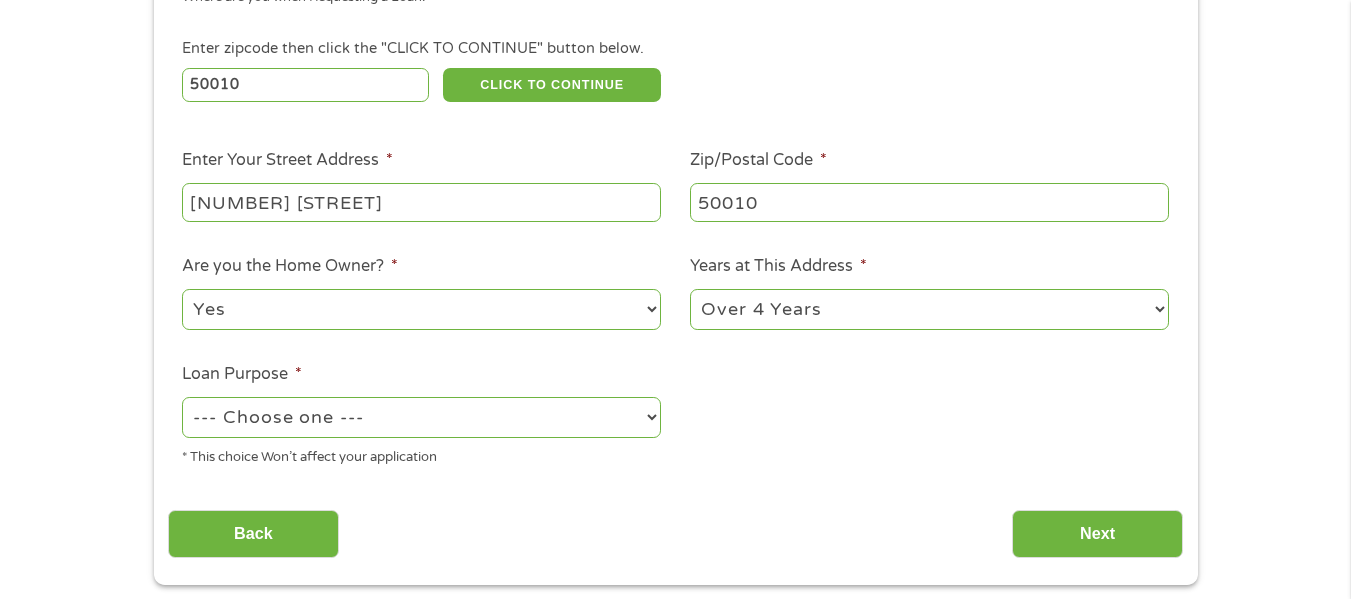 select on "shorttermcash" 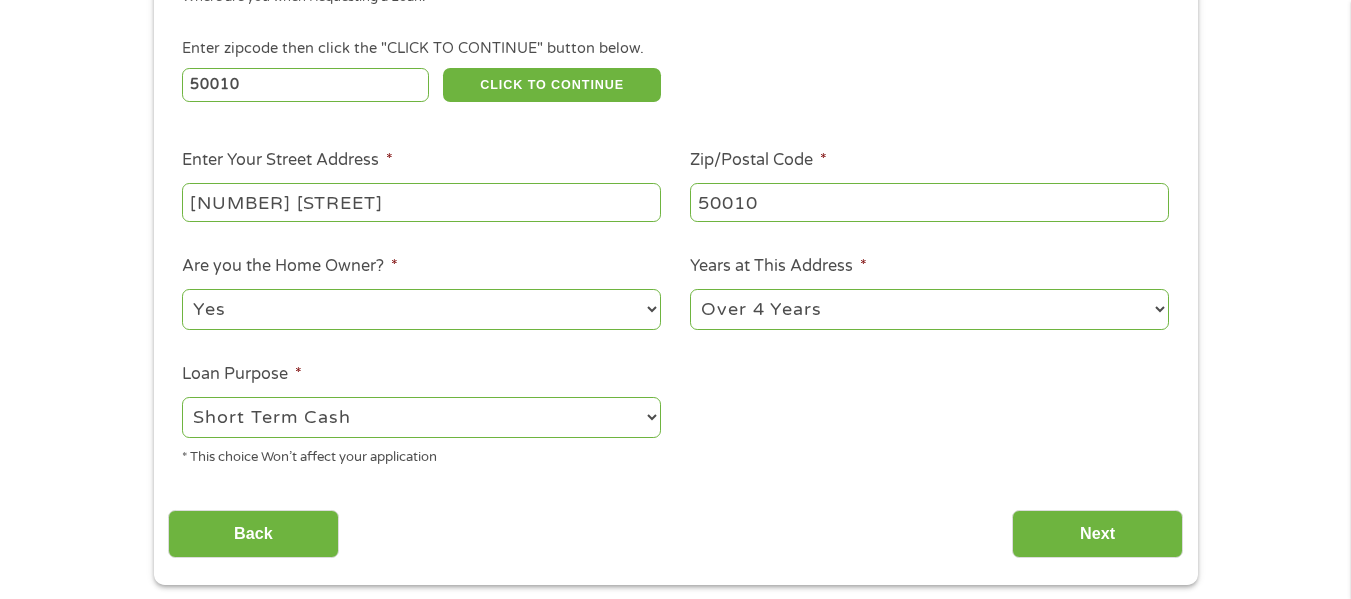 click on "--- Choose one --- Pay Bills Debt Consolidation Home Improvement Major Purchase Car Loan Short Term Cash Medical Expenses Other" at bounding box center (421, 417) 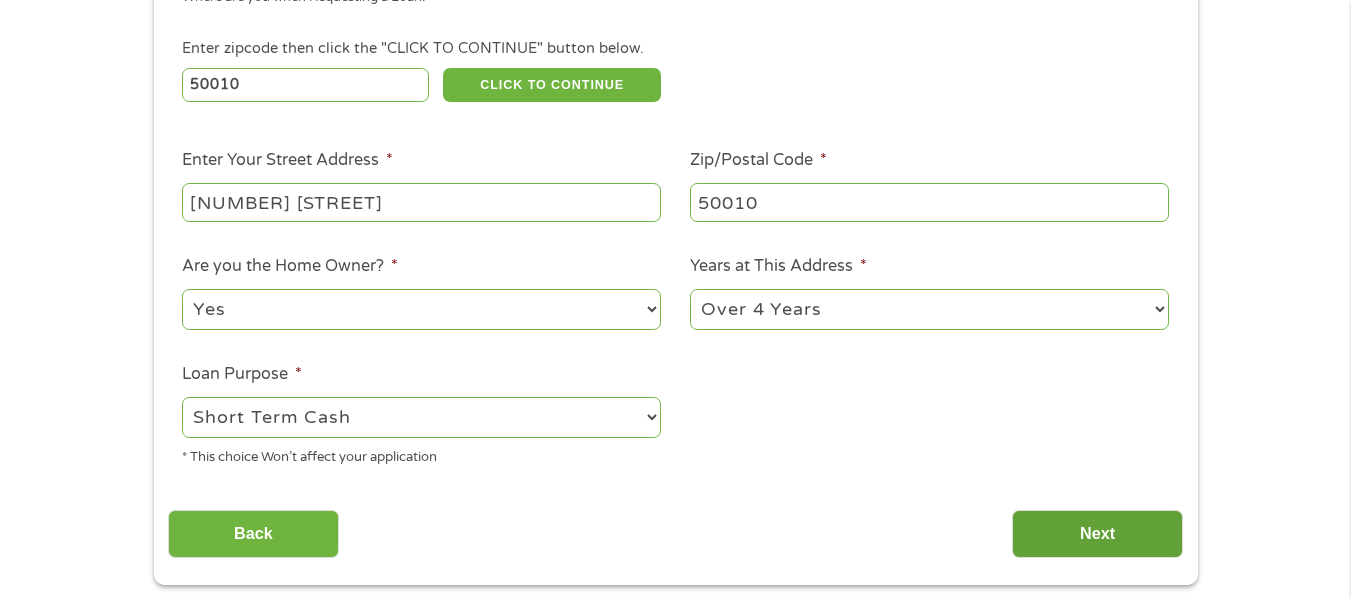 click on "Next" at bounding box center [1097, 534] 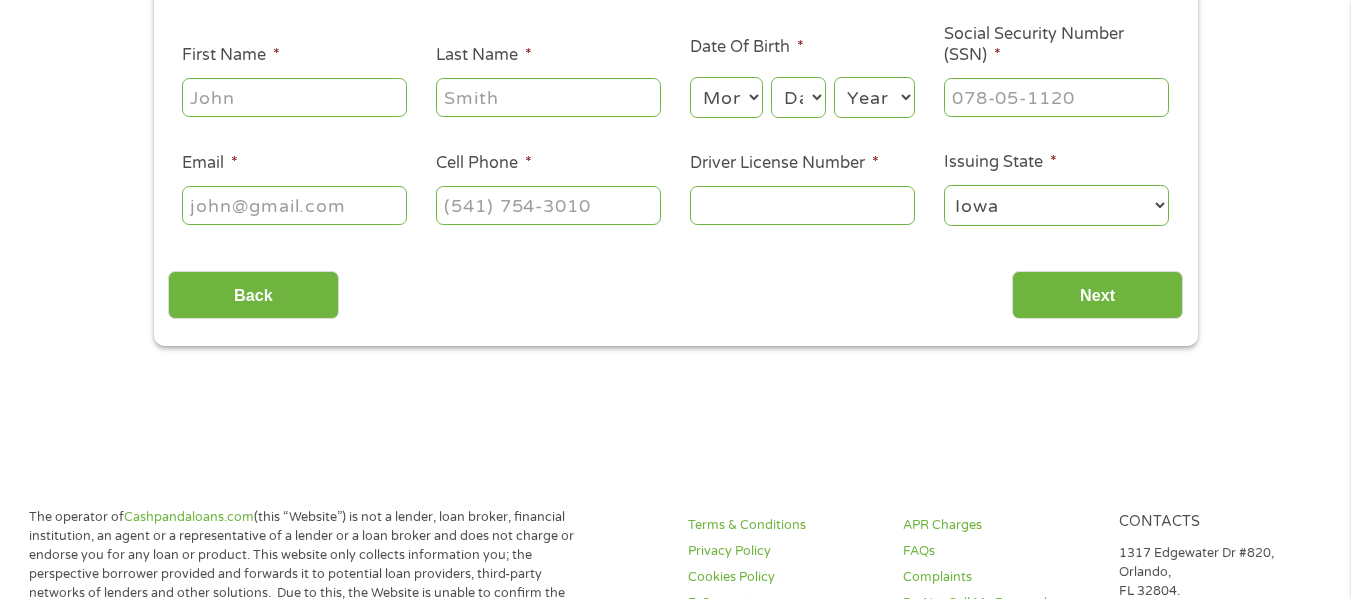 scroll, scrollTop: 8, scrollLeft: 8, axis: both 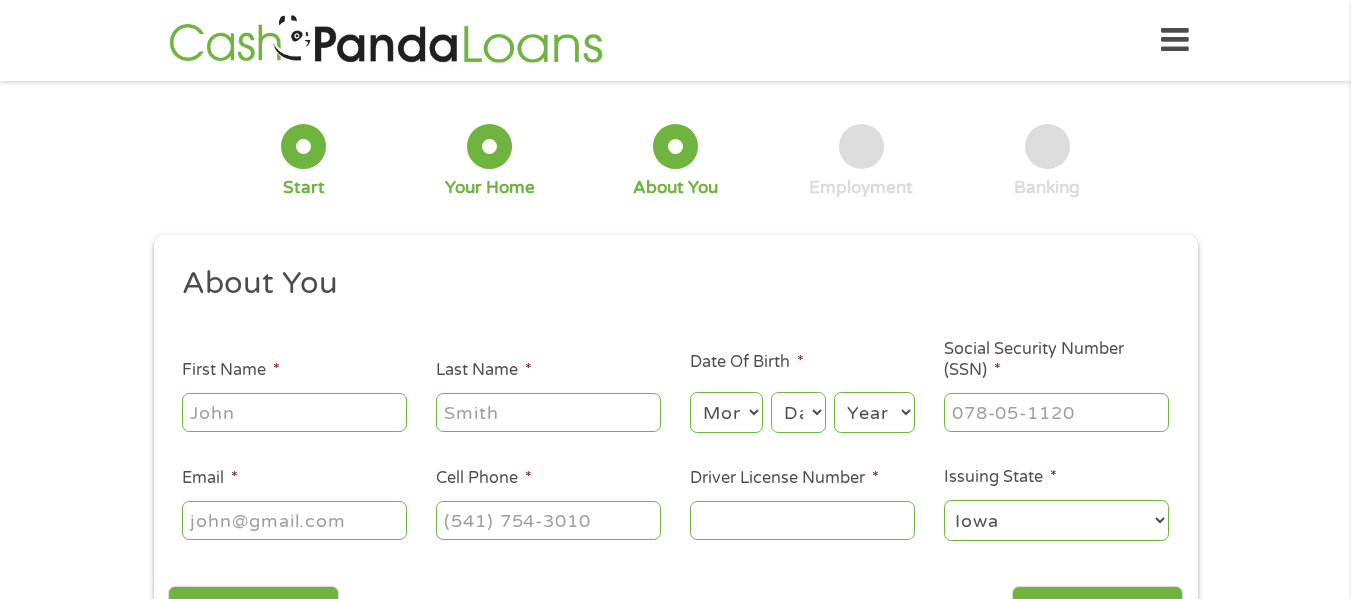 click on "First Name *" at bounding box center [294, 412] 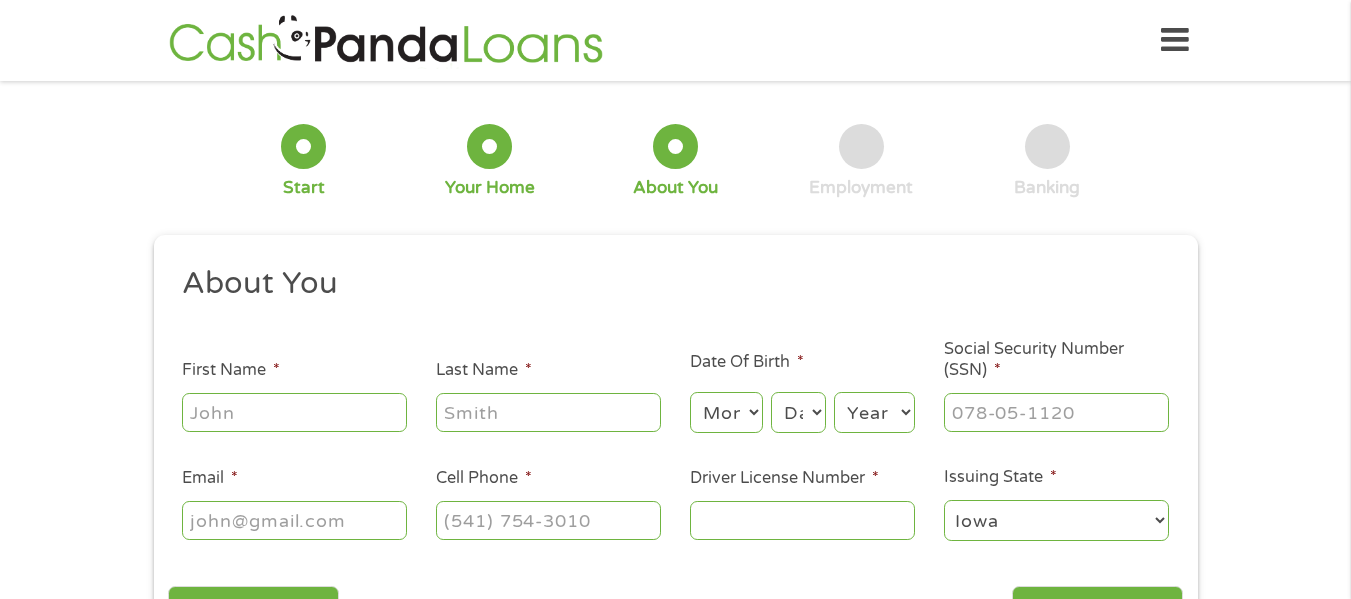 click on "First Name *" at bounding box center [294, 412] 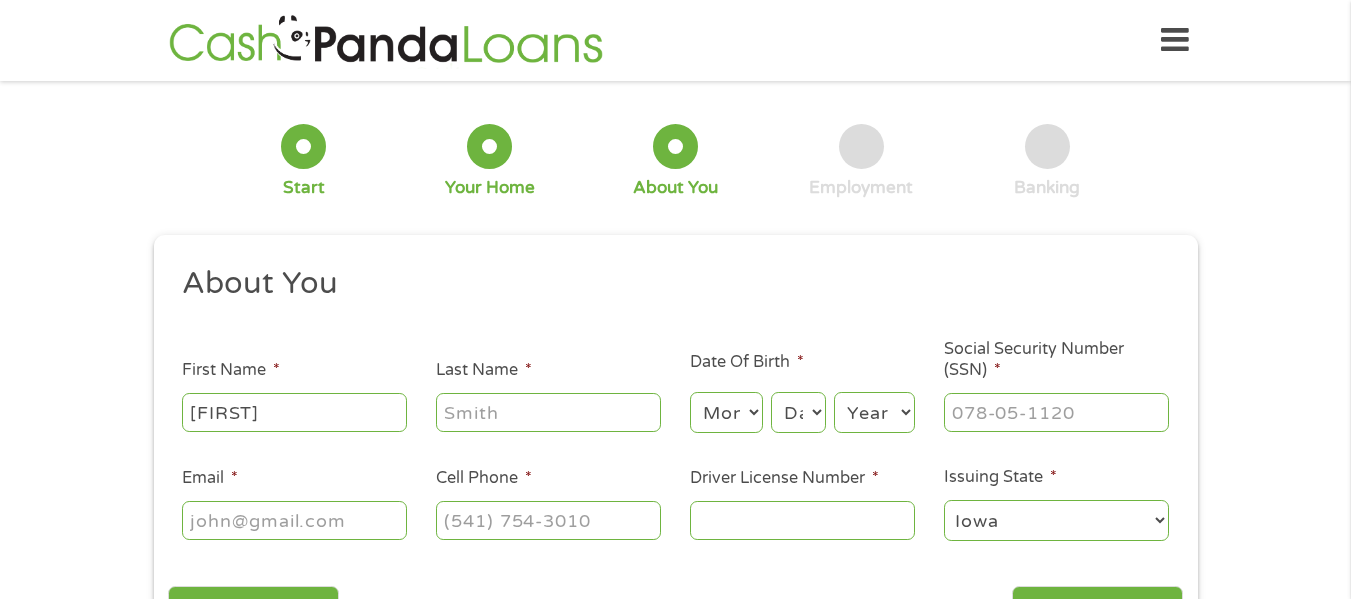 type on "R" 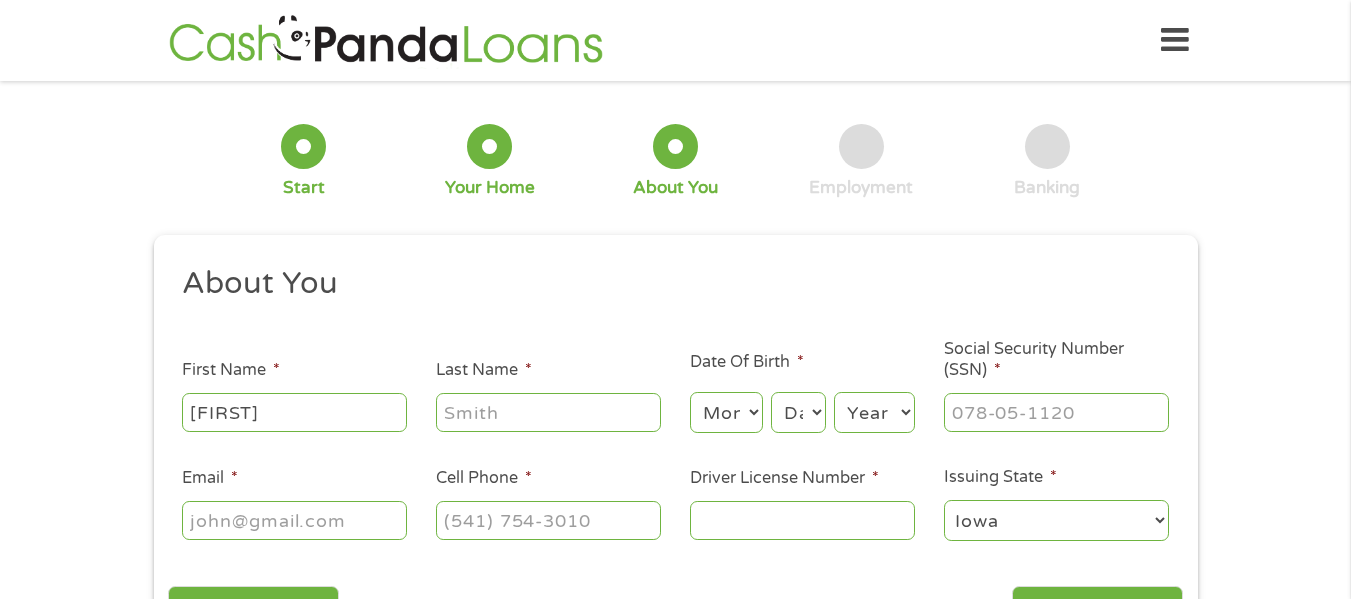type on "[FIRST]" 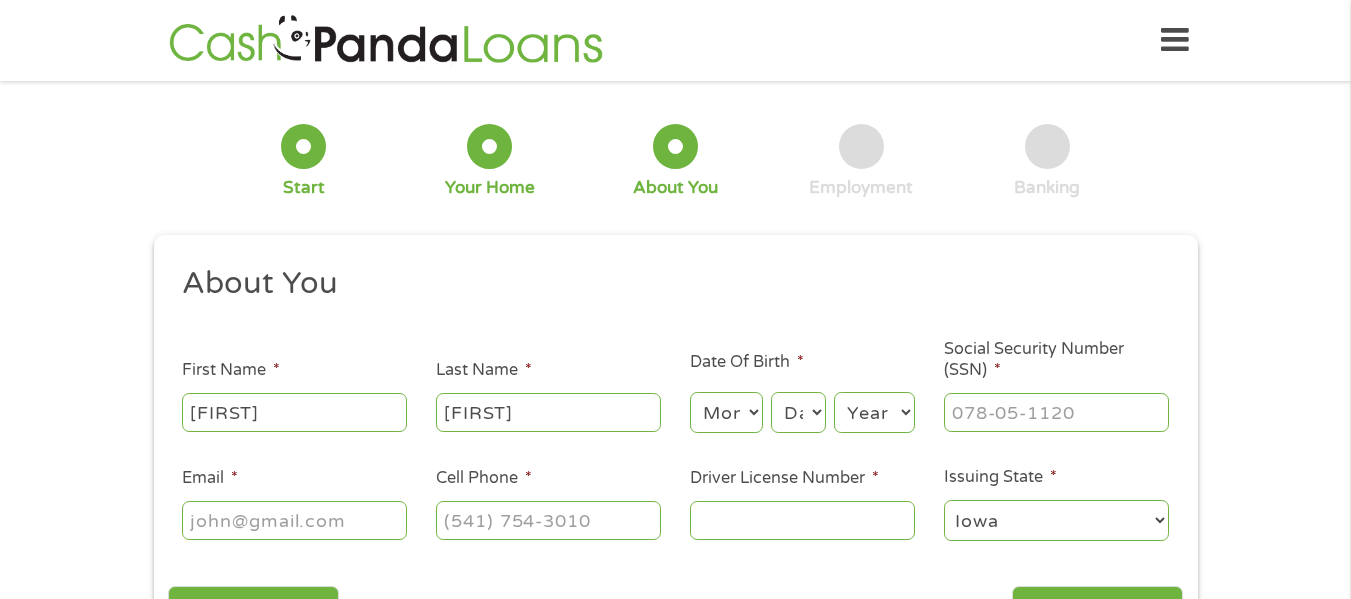 type on "[FIRST]" 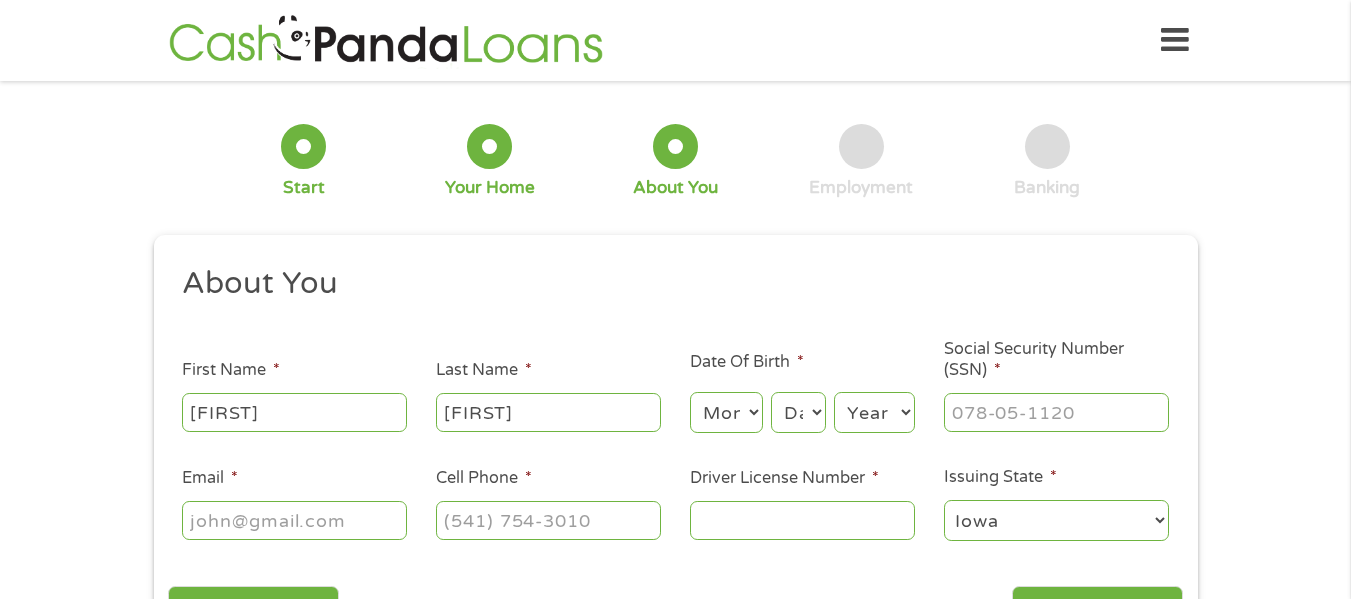 click on "Month 1 2 3 4 5 6 7 8 9 10 11 12" at bounding box center [726, 412] 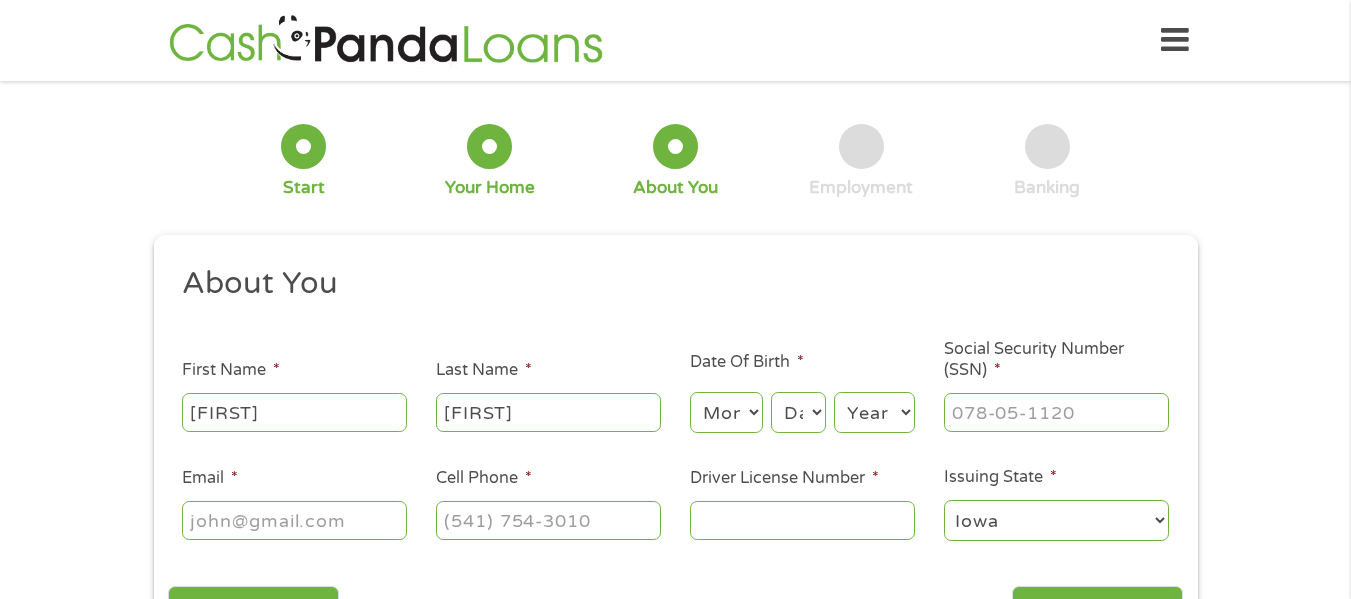 select on "2" 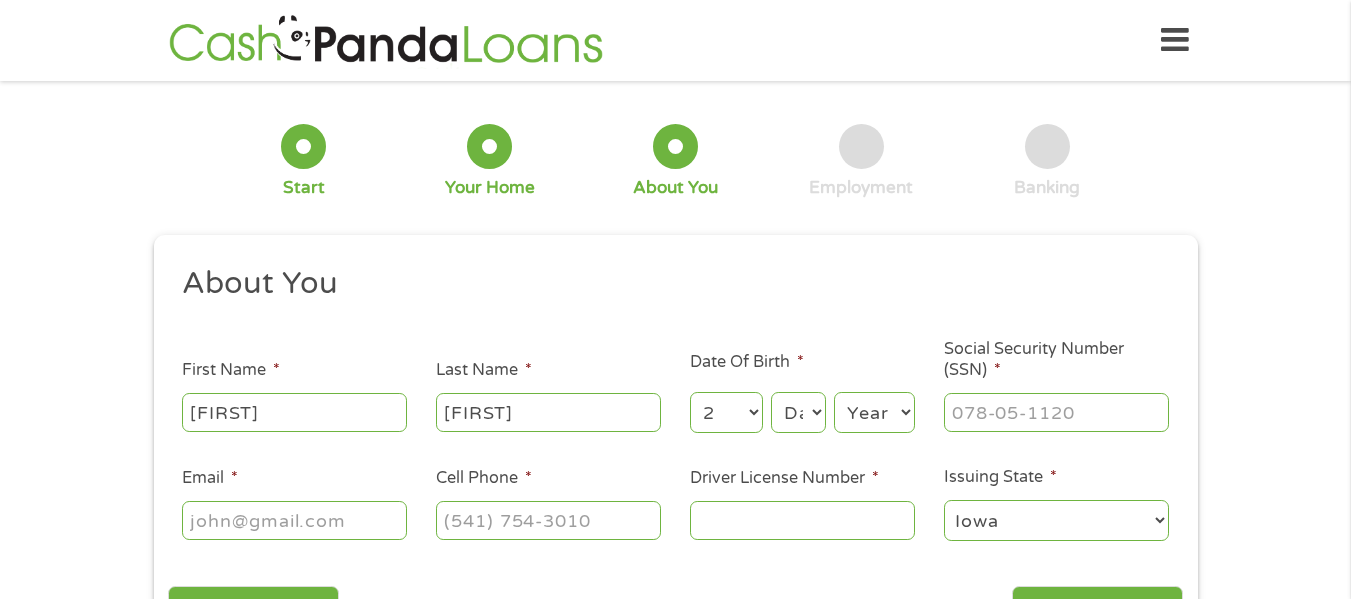 click on "Month 1 2 3 4 5 6 7 8 9 10 11 12" at bounding box center [726, 412] 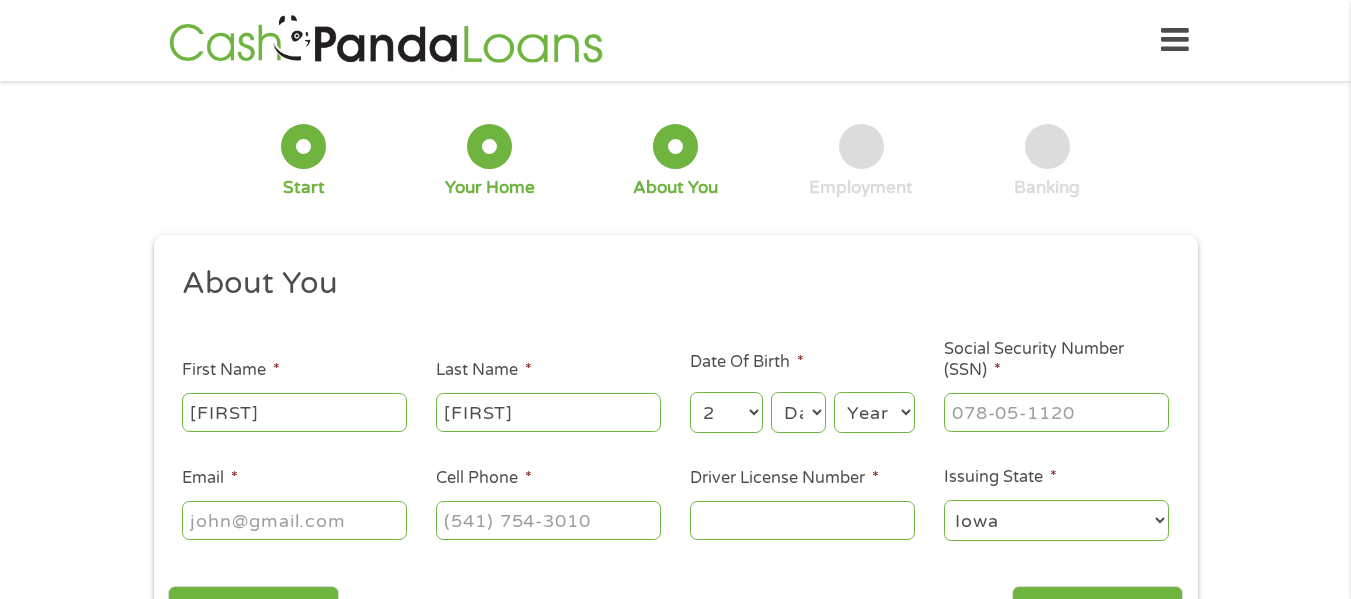 select on "8" 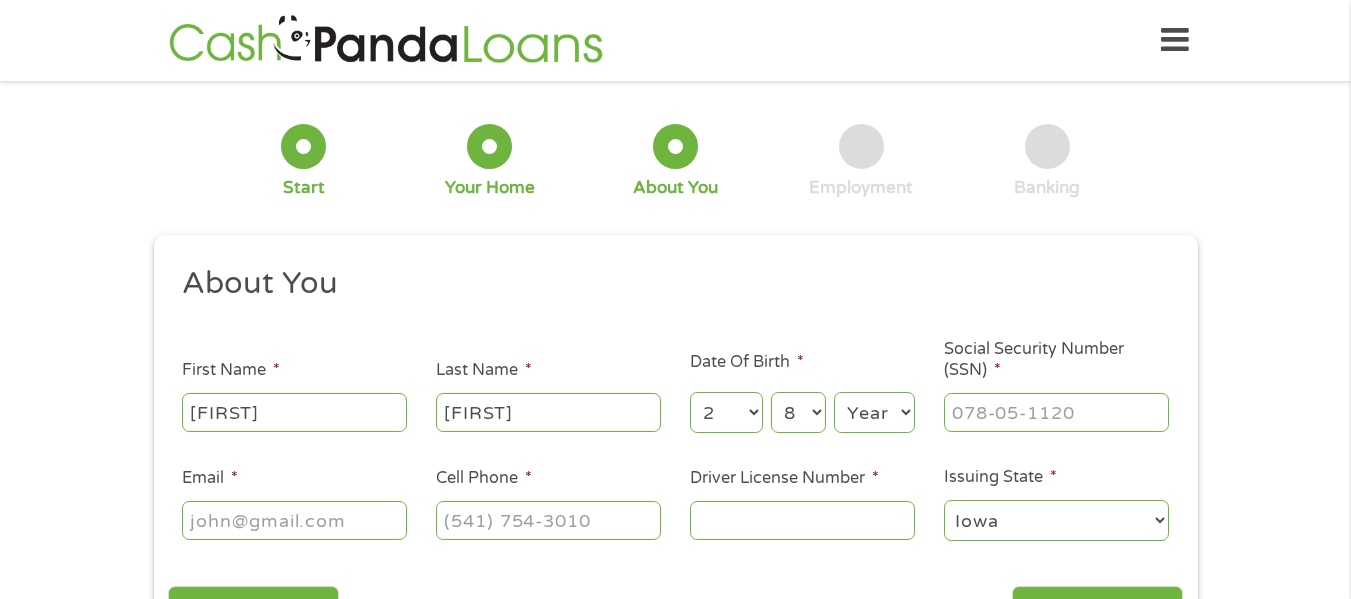 click on "Day 1 2 3 4 5 6 7 8 9 10 11 12 13 14 15 16 17 18 19 20 21 22 23 24 25 26 27 28 29 30 31" at bounding box center (798, 412) 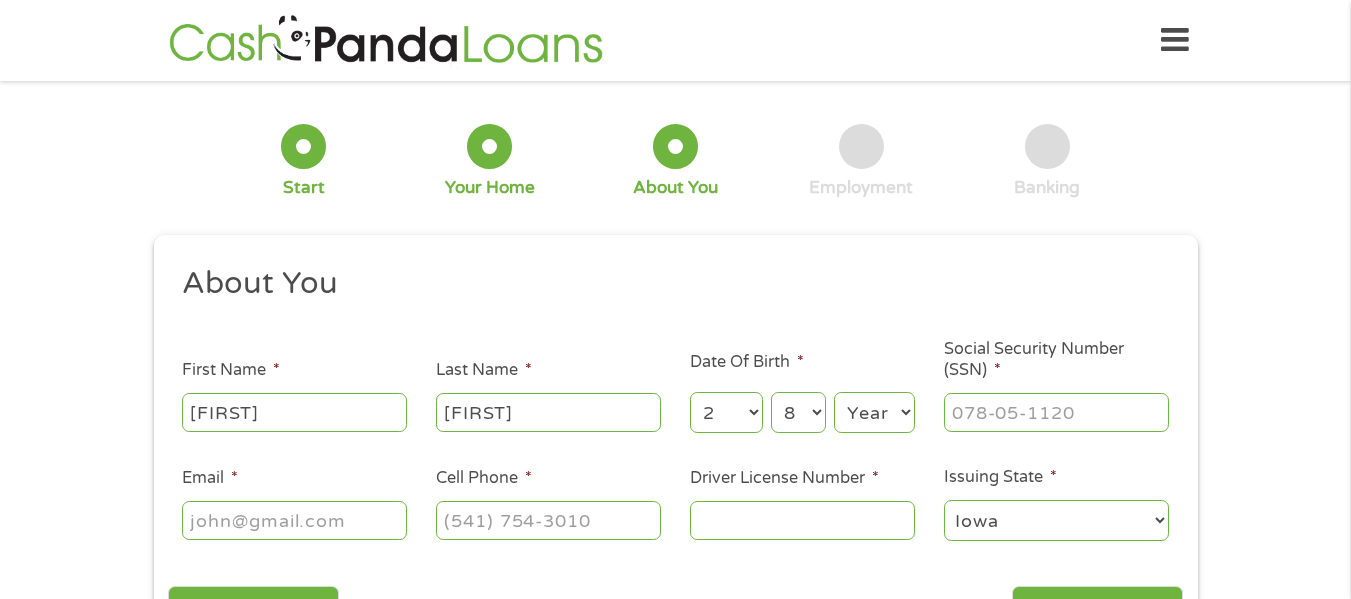 click on "Year 2007 2006 2005 2004 2003 2002 2001 2000 1999 1998 1997 1996 1995 1994 1993 1992 1991 1990 1989 1988 1987 1986 1985 1984 1983 1982 1981 1980 1979 1978 1977 1976 1975 1974 1973 1972 1971 1970 1969 1968 1967 1966 1965 1964 1963 1962 1961 1960 1959 1958 1957 1956 1955 1954 1953 1952 1951 1950 1949 1948 1947 1946 1945 1944 1943 1942 1941 1940 1939 1938 1937 1936 1935 1934 1933 1932 1931 1930 1929 1928 1927 1926 1925 1924 1923 1922 1921 1920" at bounding box center [874, 412] 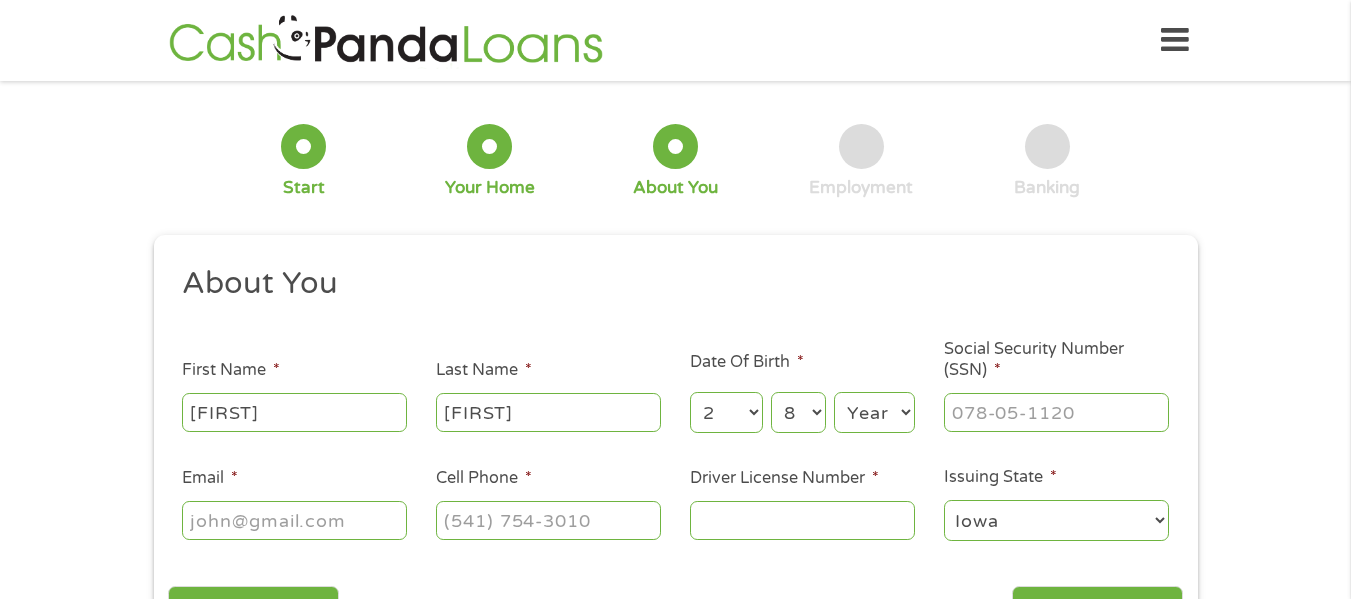 select on "1953" 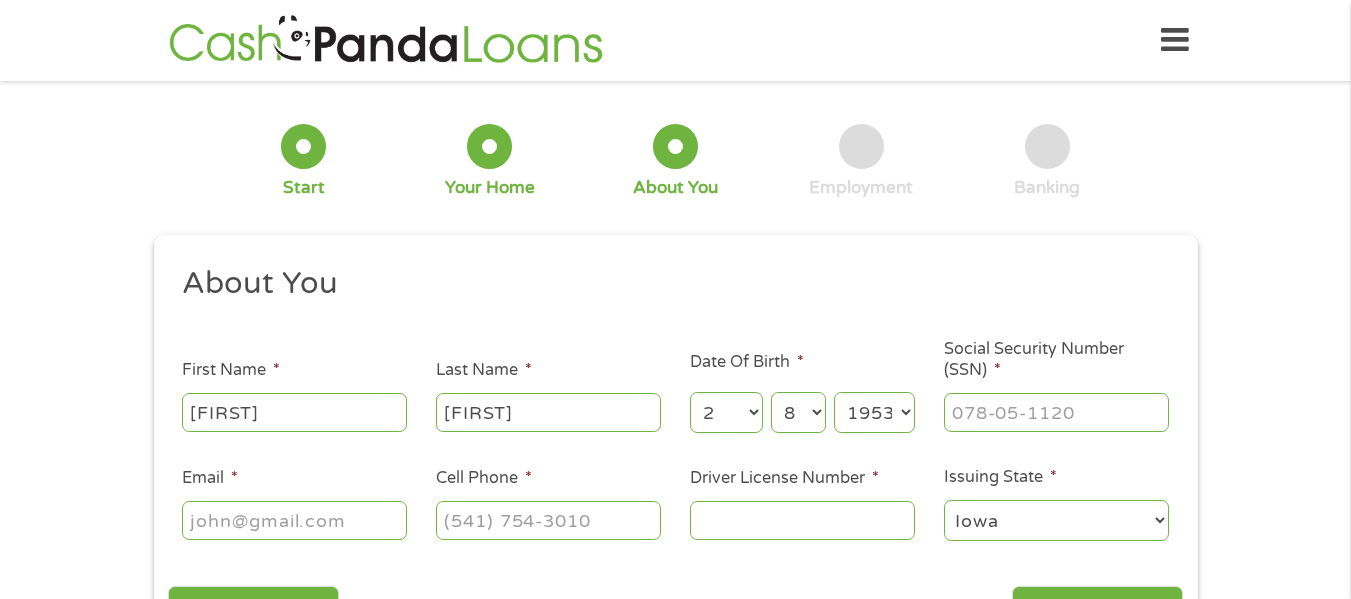 click on "Year 2007 2006 2005 2004 2003 2002 2001 2000 1999 1998 1997 1996 1995 1994 1993 1992 1991 1990 1989 1988 1987 1986 1985 1984 1983 1982 1981 1980 1979 1978 1977 1976 1975 1974 1973 1972 1971 1970 1969 1968 1967 1966 1965 1964 1963 1962 1961 1960 1959 1958 1957 1956 1955 1954 1953 1952 1951 1950 1949 1948 1947 1946 1945 1944 1943 1942 1941 1940 1939 1938 1937 1936 1935 1934 1933 1932 1931 1930 1929 1928 1927 1926 1925 1924 1923 1922 1921 1920" at bounding box center (874, 412) 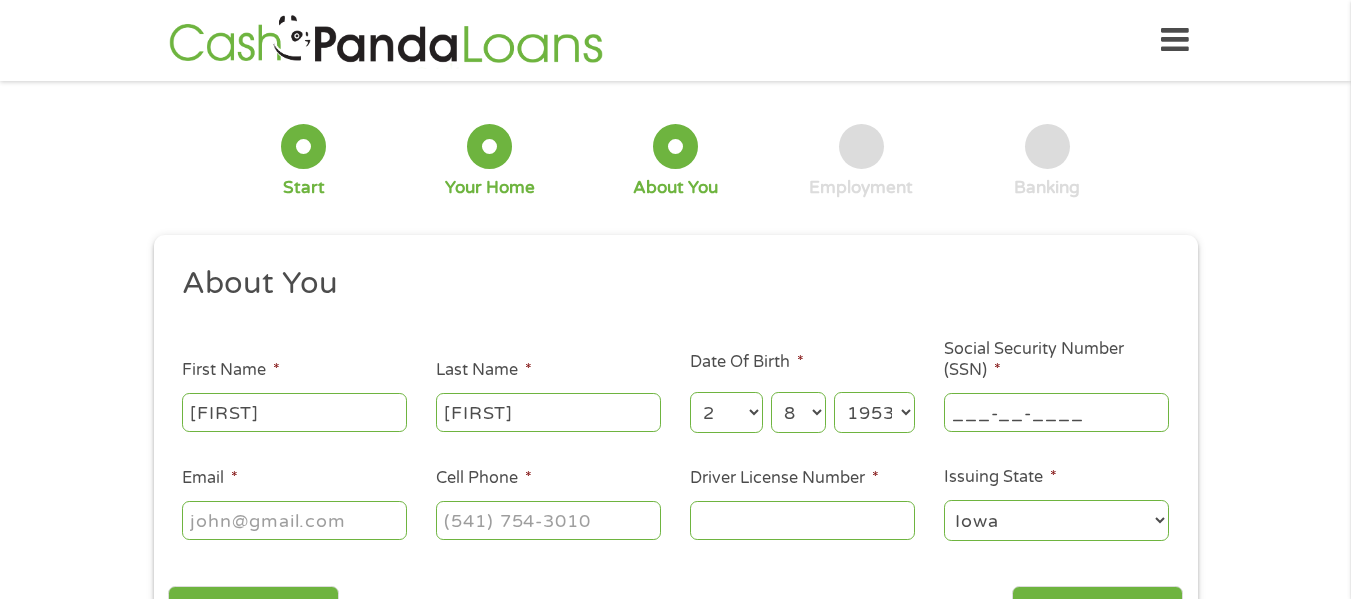 click on "___-__-____" at bounding box center (1056, 412) 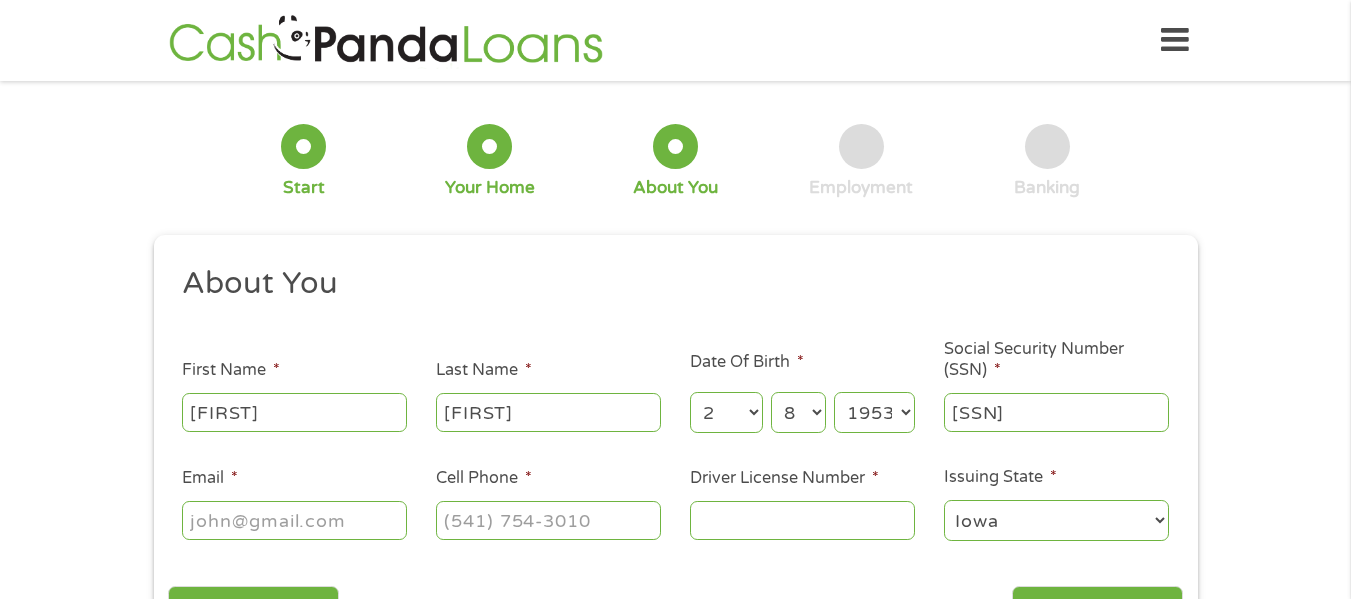 type on "[SSN]" 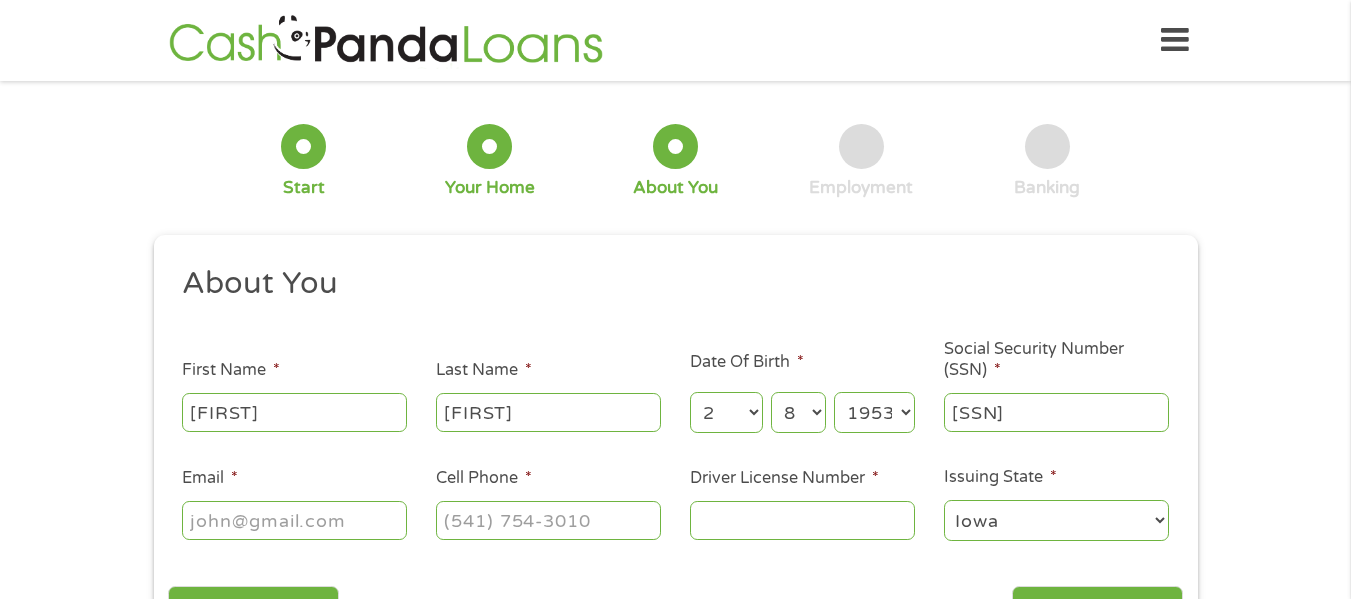 click on "Email *" at bounding box center (294, 520) 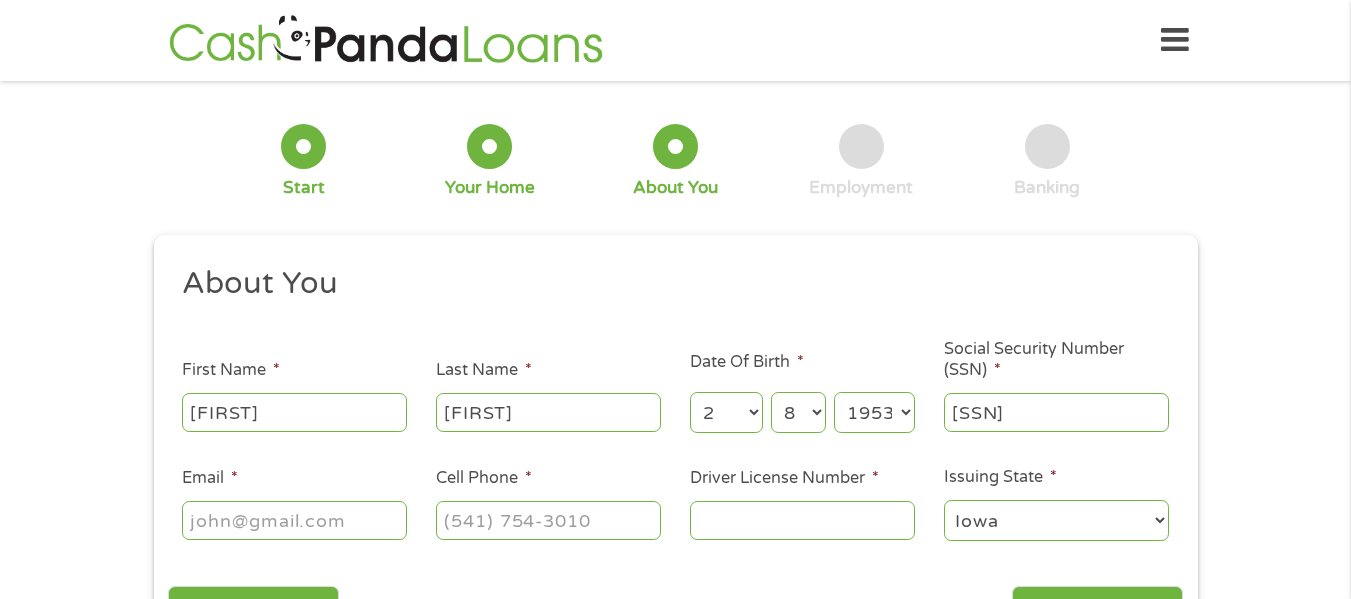 type on "[EMAIL]" 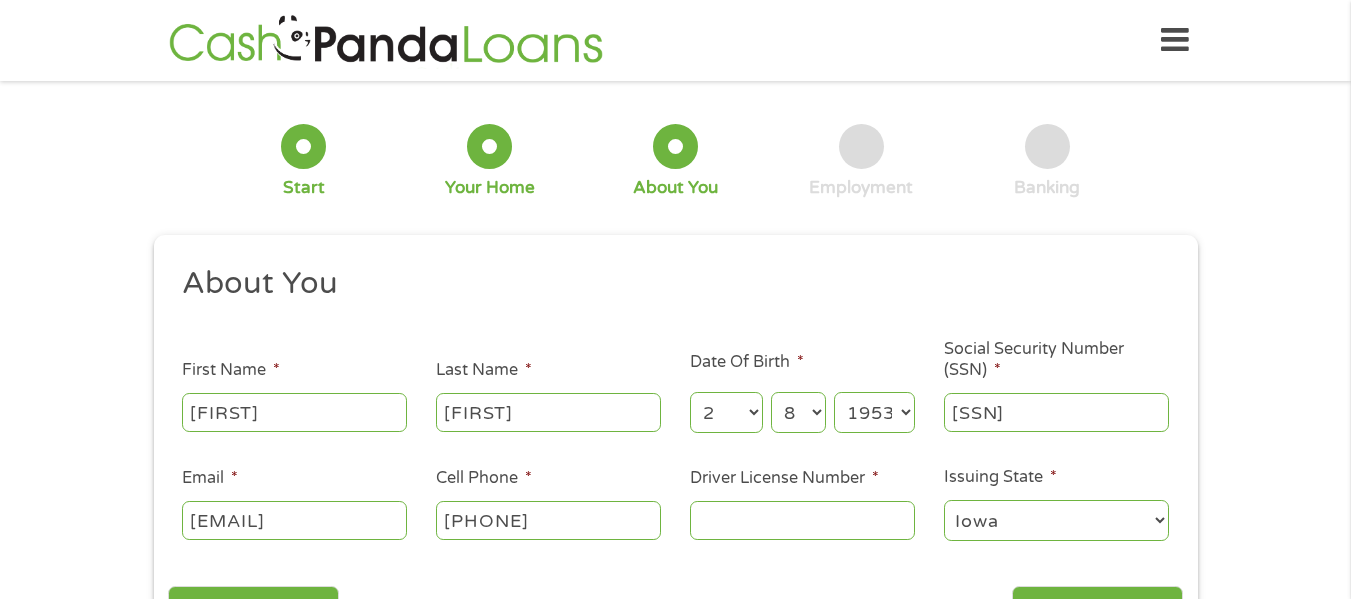 type on "([PHONE]) [PHONE]" 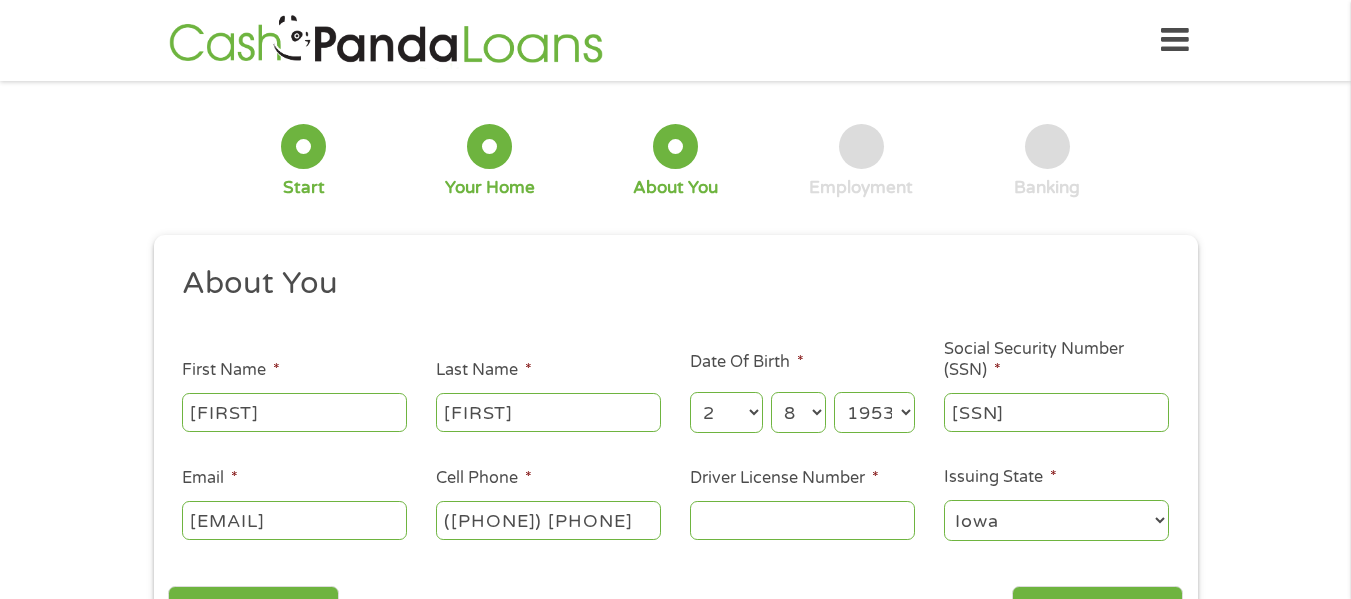 click on "Driver License Number *" at bounding box center [802, 520] 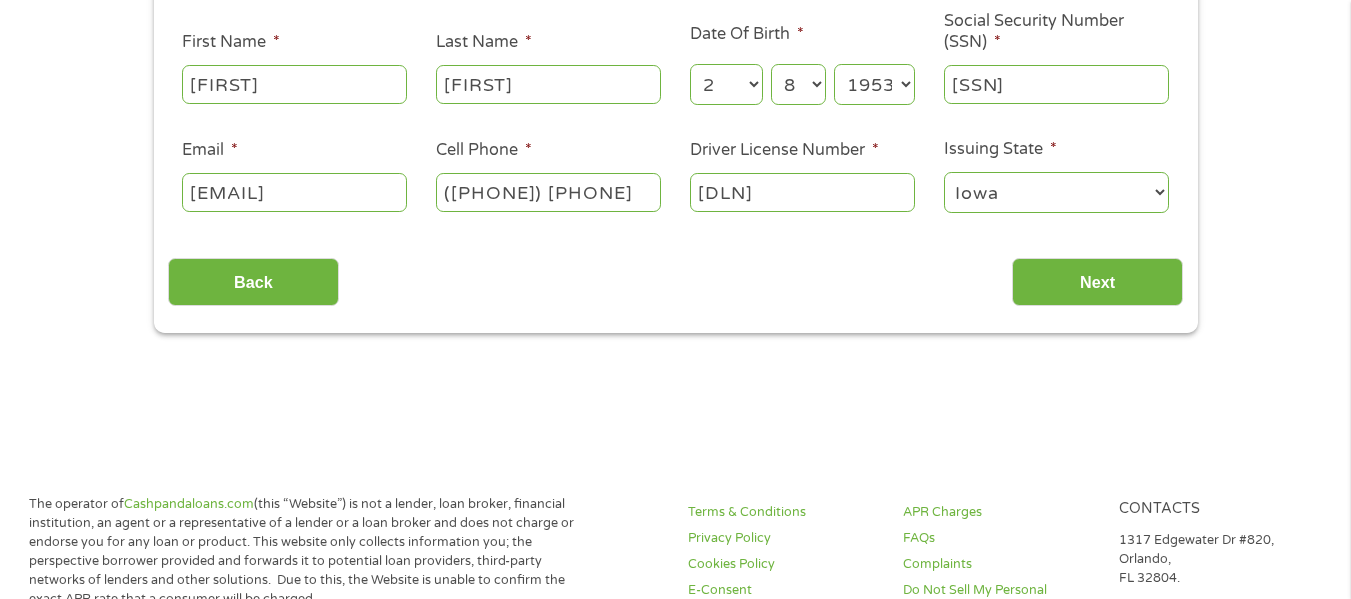 scroll, scrollTop: 361, scrollLeft: 0, axis: vertical 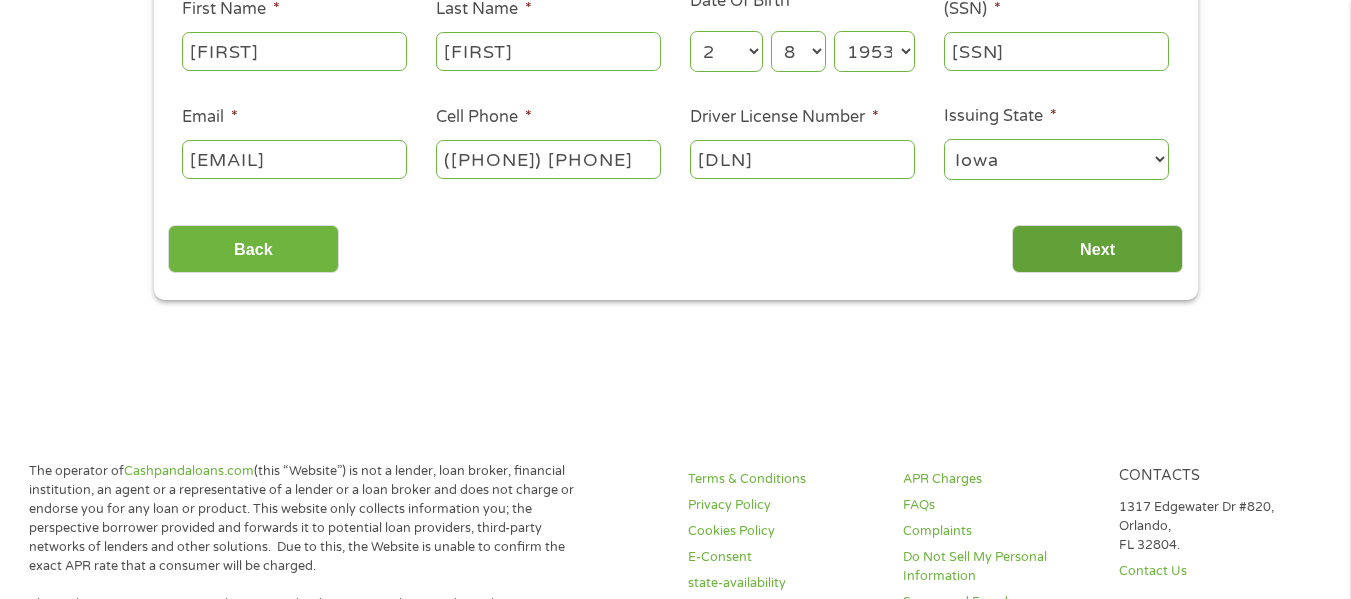 type on "[DLN]" 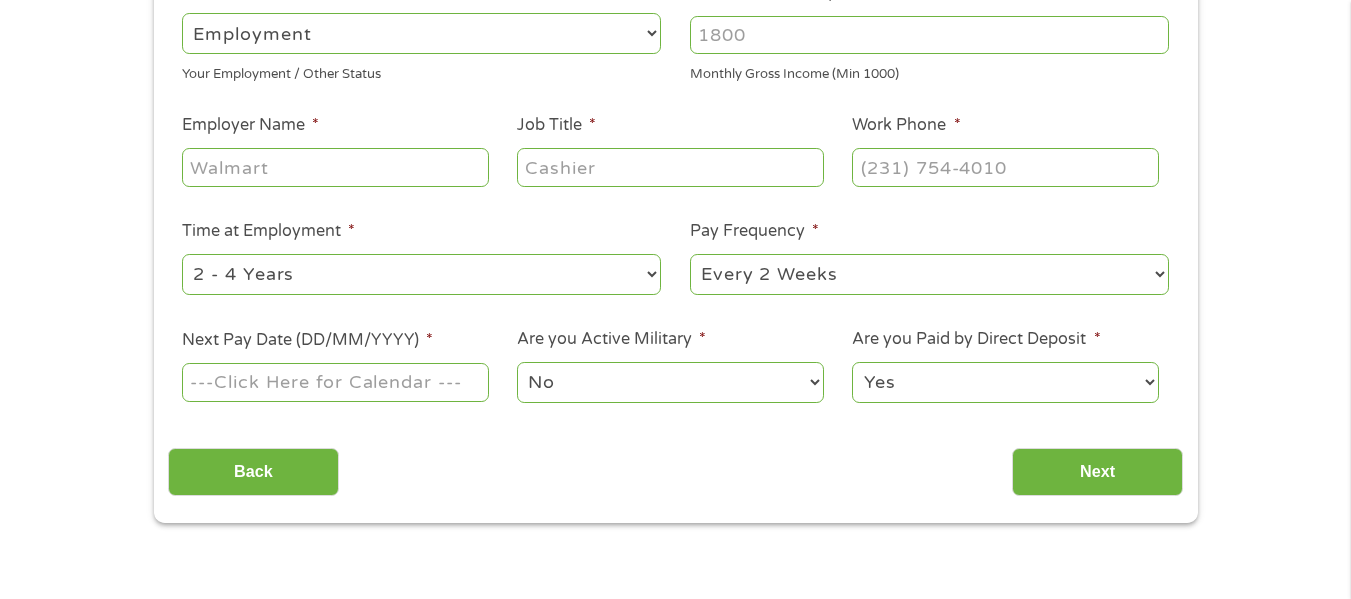 scroll, scrollTop: 8, scrollLeft: 8, axis: both 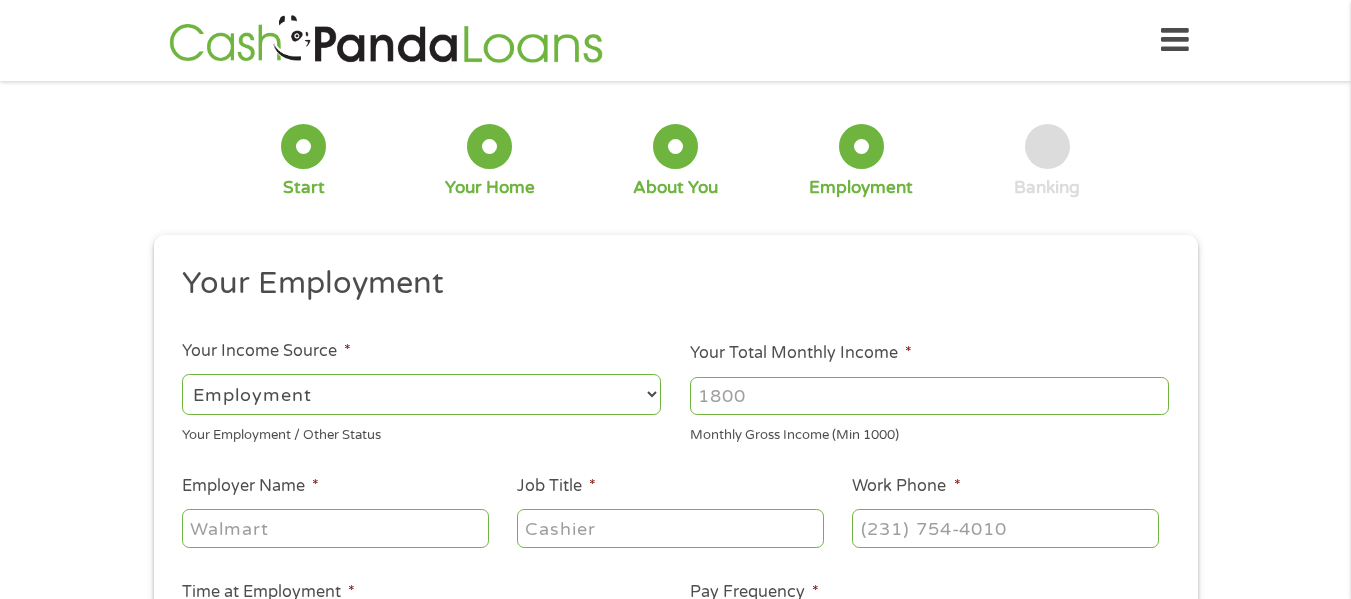 click on "Your Total Monthly Income *" at bounding box center [929, 396] 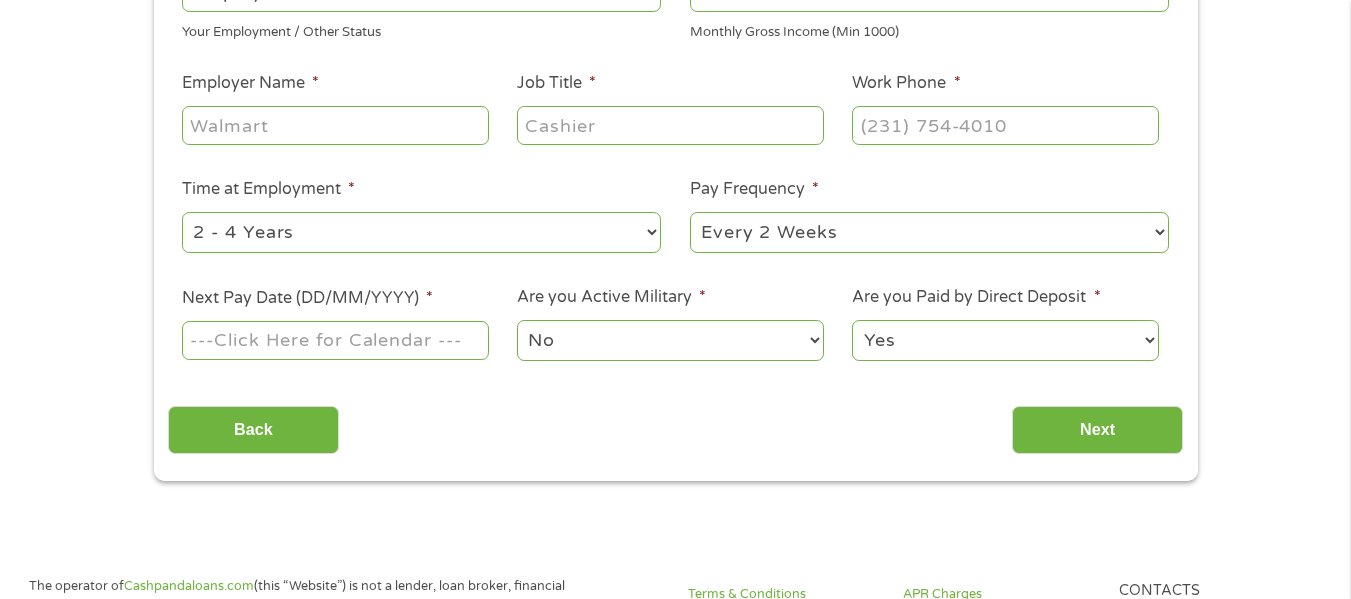 scroll, scrollTop: 412, scrollLeft: 0, axis: vertical 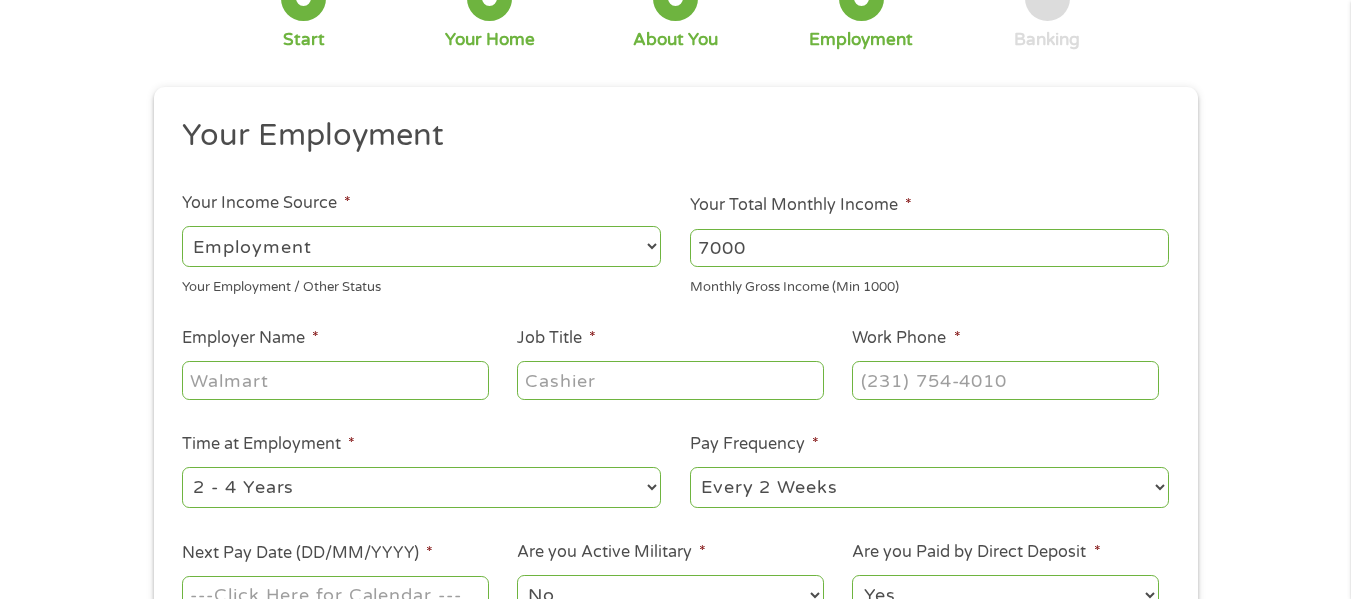 type on "7000" 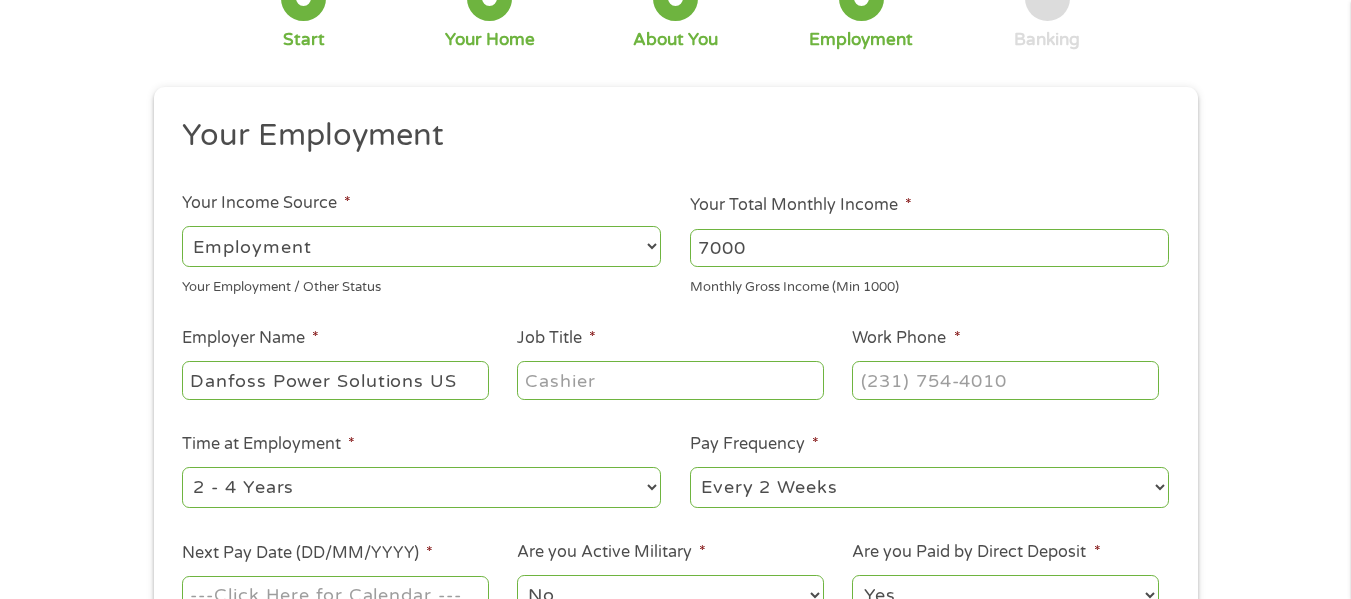 type on "Danfoss Power Solutions US" 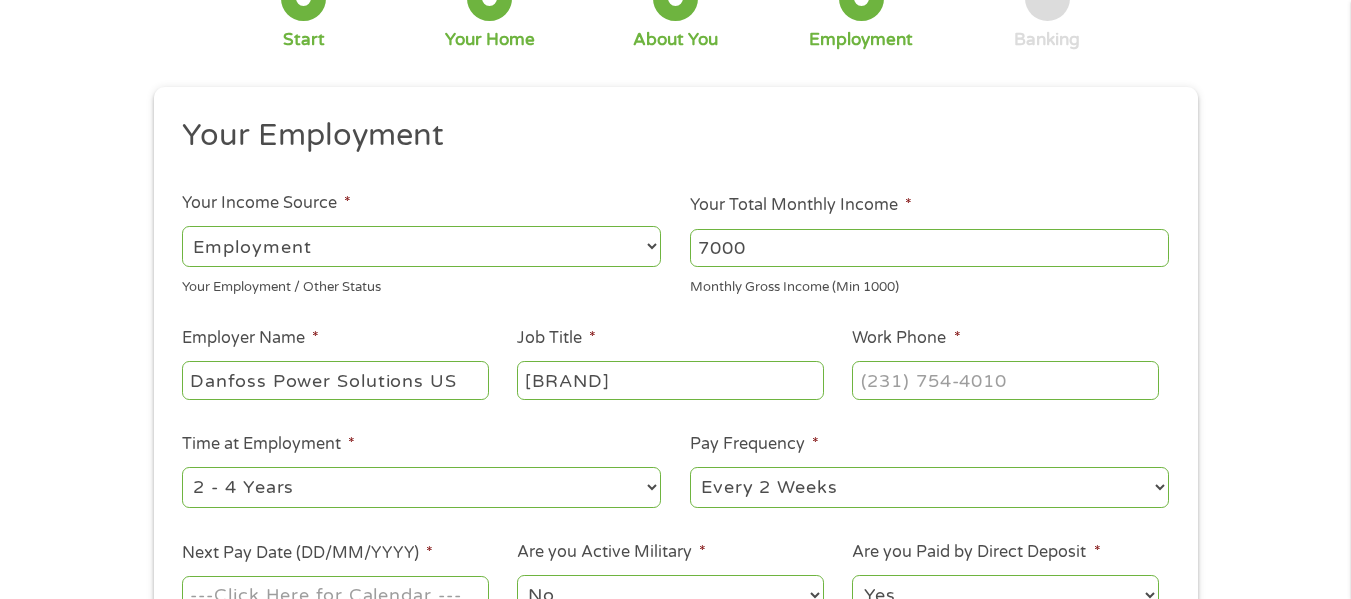 type on "[BRAND]" 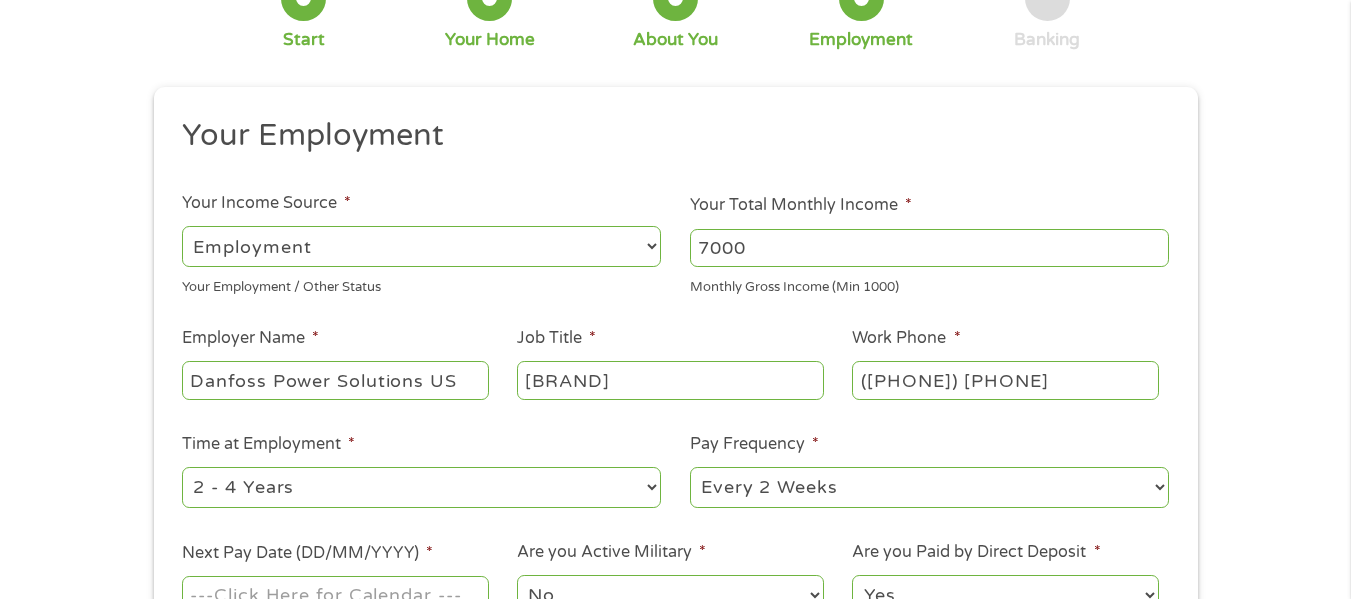 type on "([PHONE]) [PHONE]" 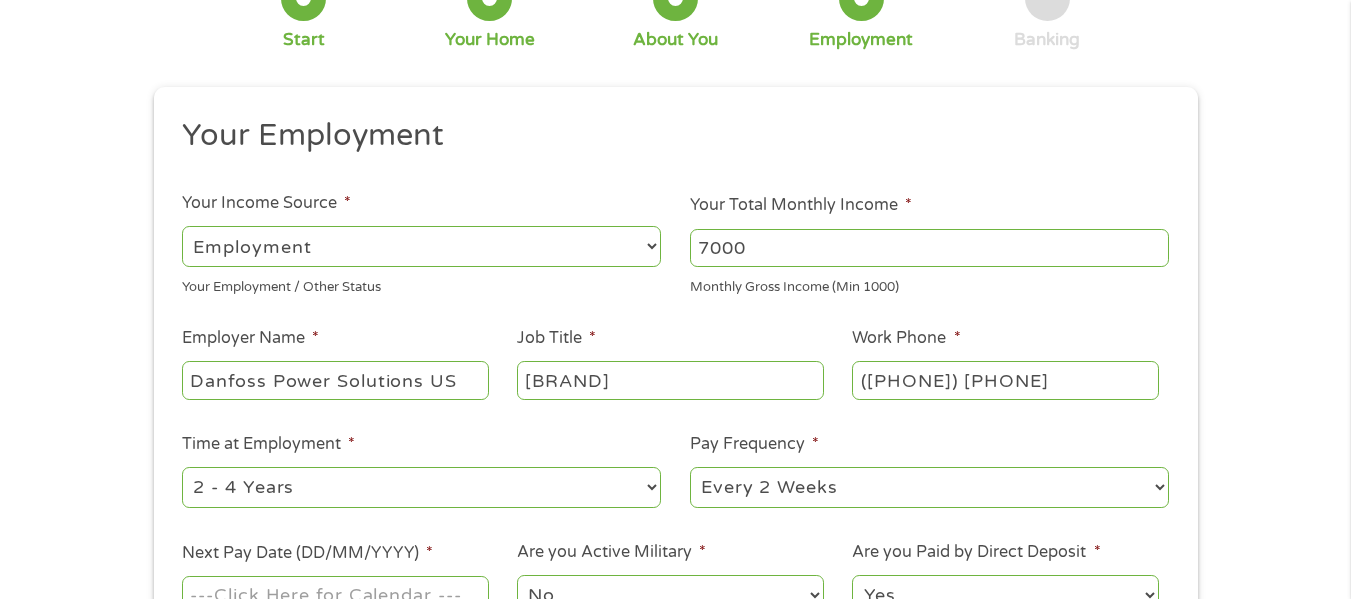 click on "--- Choose one --- 1 Year or less 1 - 2 Years 2 - 4 Years Over 4 Years" at bounding box center (421, 487) 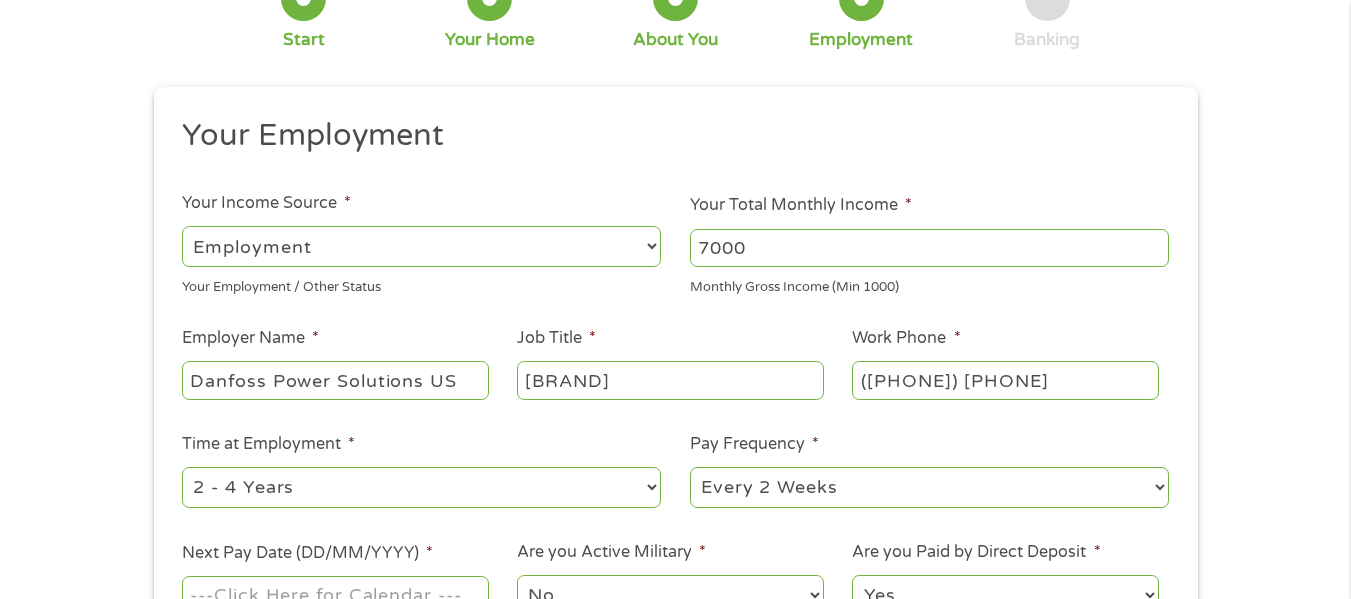 select on "60months" 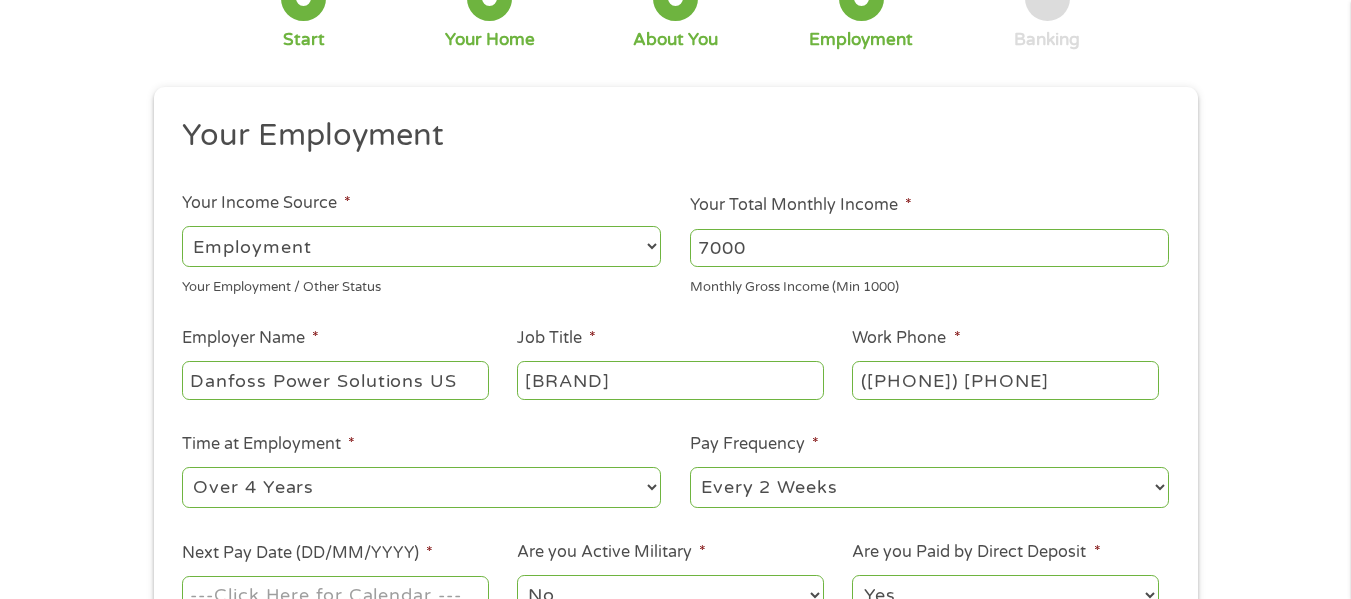 click on "--- Choose one --- 1 Year or less 1 - 2 Years 2 - 4 Years Over 4 Years" at bounding box center (421, 487) 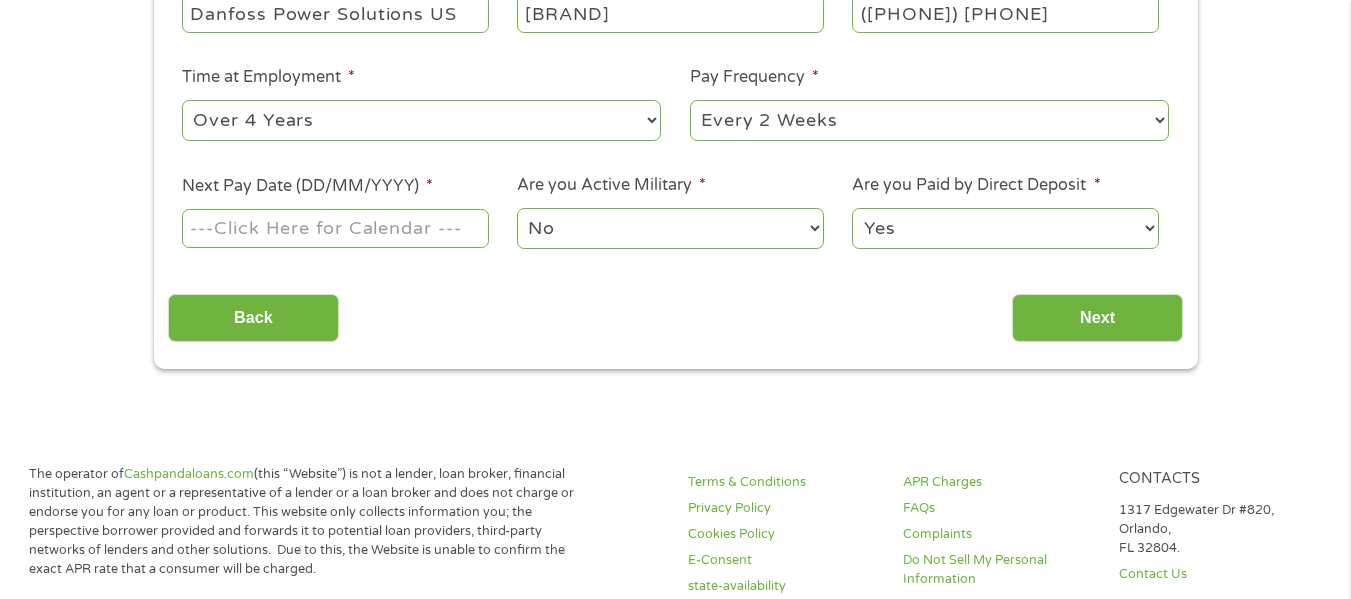 scroll, scrollTop: 528, scrollLeft: 0, axis: vertical 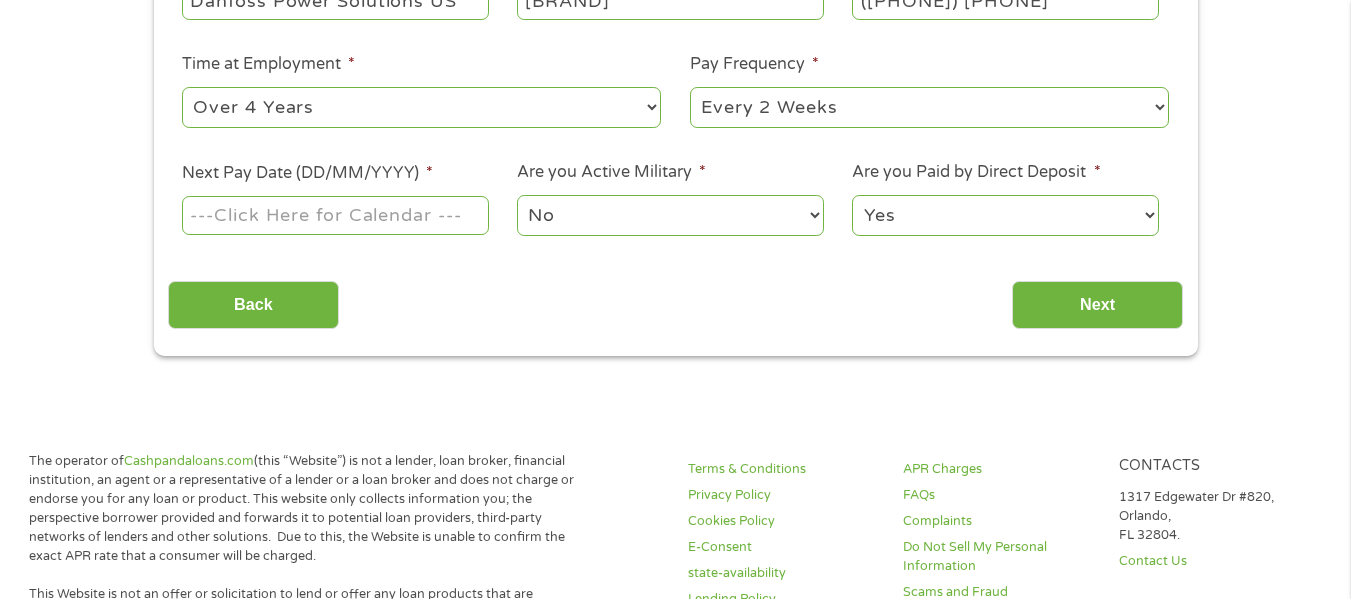 click on "This field is hidden when viewing the form EAIaIQobChMImfGvpIfwjgMV9U7_AR01ETjREAAYAiAAEgJTZPD_BwE This field is hidden when viewing the form Referrer https://www.cashpandaloans.com/payday-loans/?medium=adwords&source=adwords&campaign=22082442849&adgroup=171710593894&creative=711057811183&position=&keyword=loans%20that%20accept%20everyone&utm_term=searchterm&matchtype=e&device=c&network=s&gad_source=5&gad_campaignid=22082442849&gclid=EAIaIQobChMImfGvpIfwjgMV9U7_AR01ETjREAAYAiAAEgJTZPD_BwE This field is hidden when viewing the form Source adwords This field is hidden when viewing the form Campaign Medium" at bounding box center (675, 732) 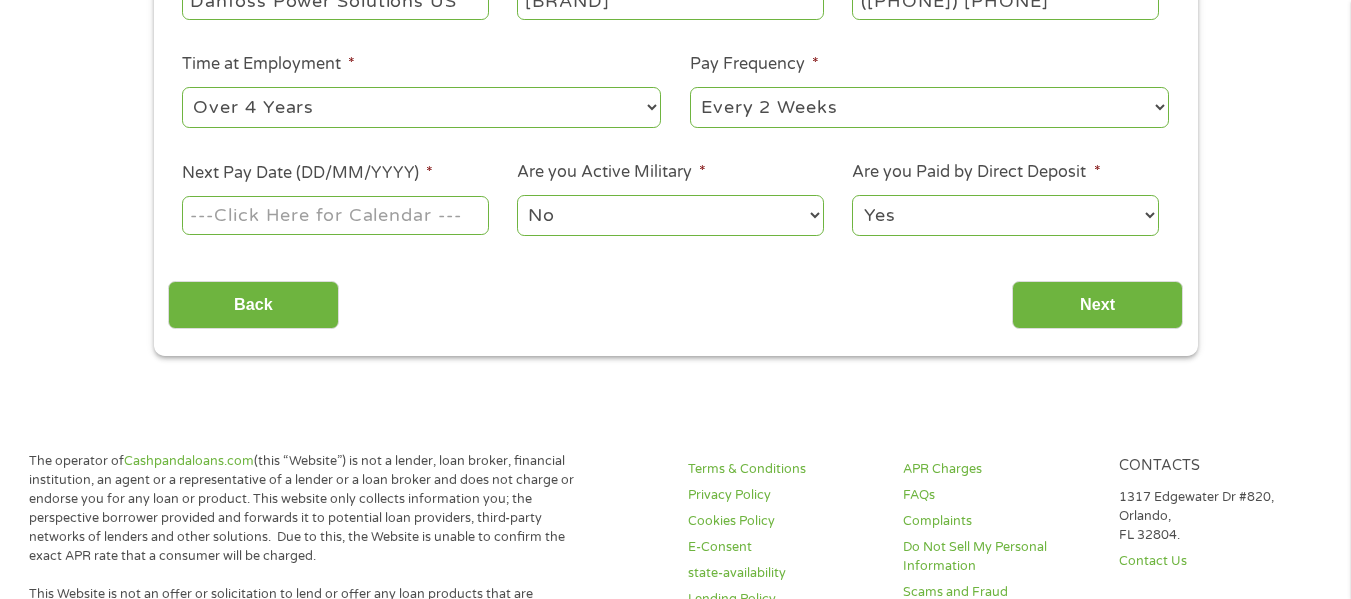 click on "Next Pay Date (DD/MM/YYYY) *" at bounding box center [335, 215] 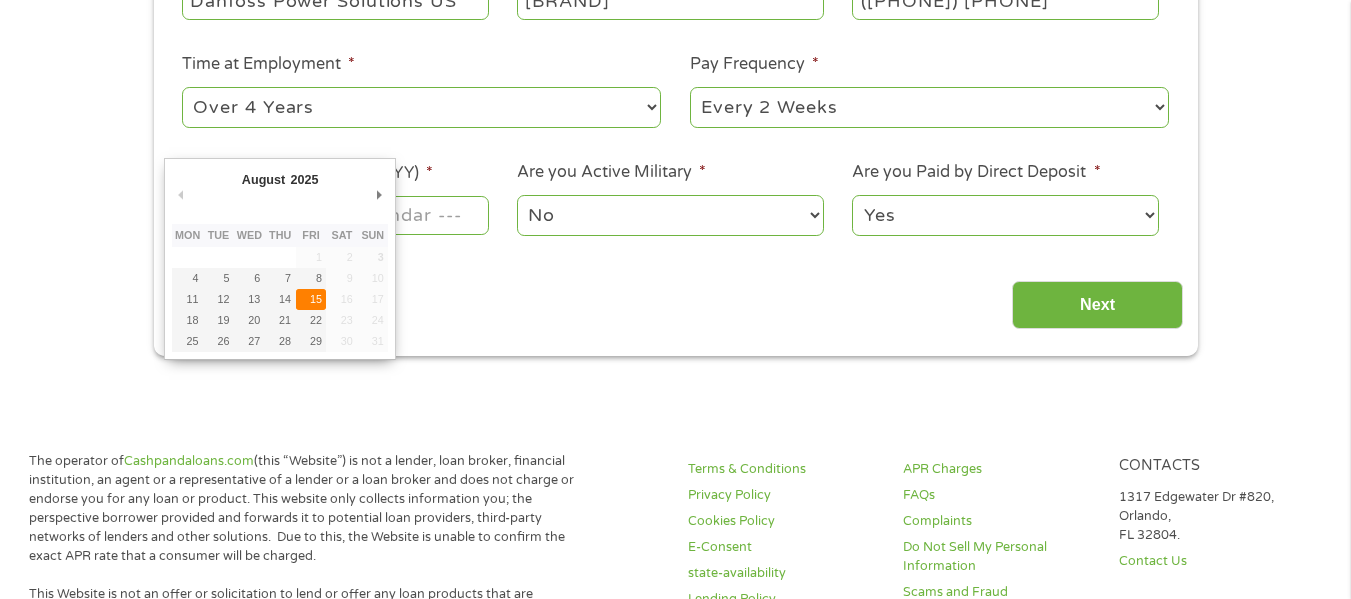 type on "15/08/2025" 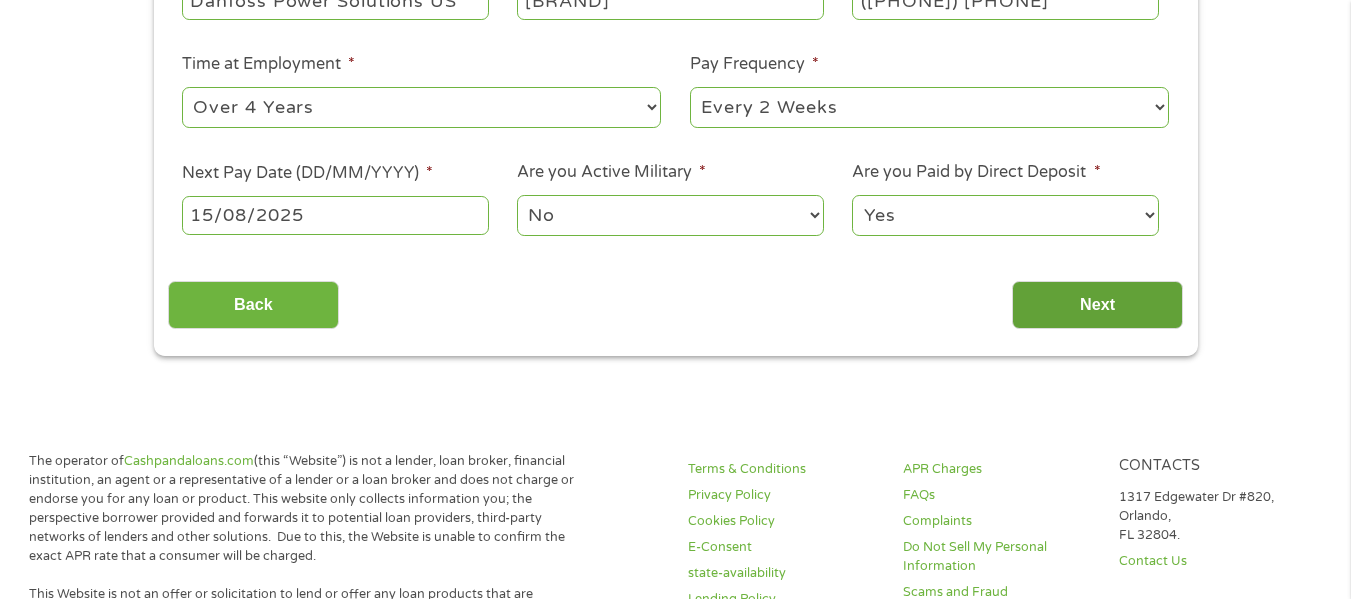 click on "Next" at bounding box center (1097, 305) 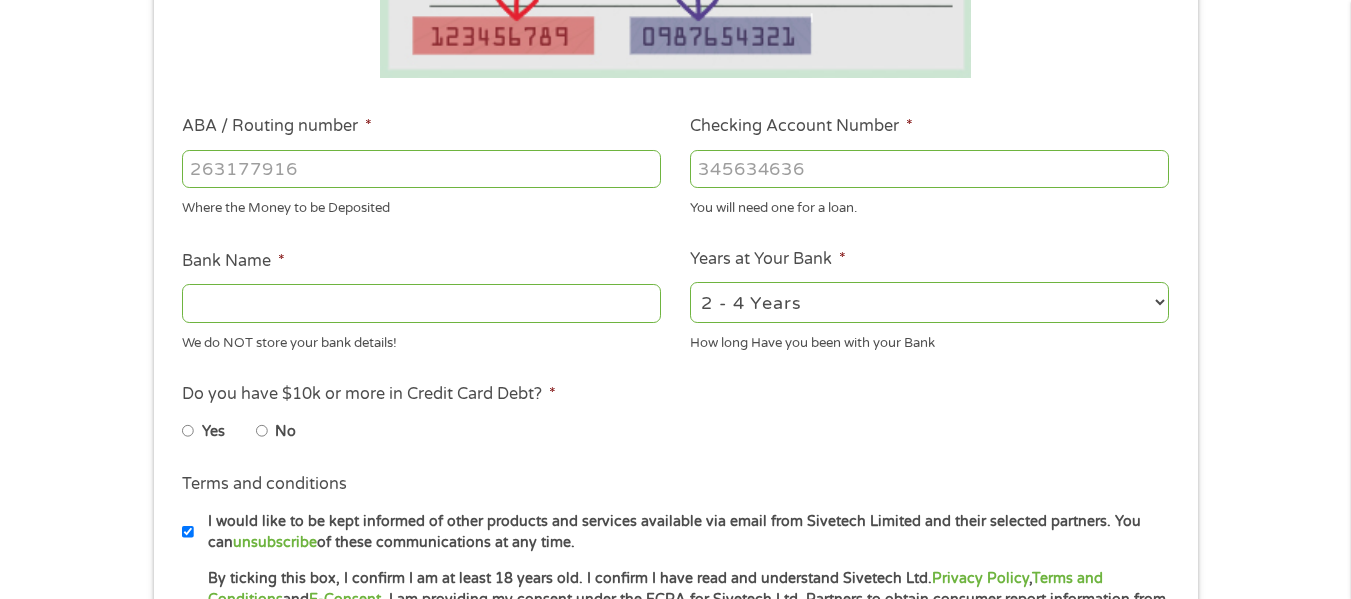 scroll, scrollTop: 8, scrollLeft: 8, axis: both 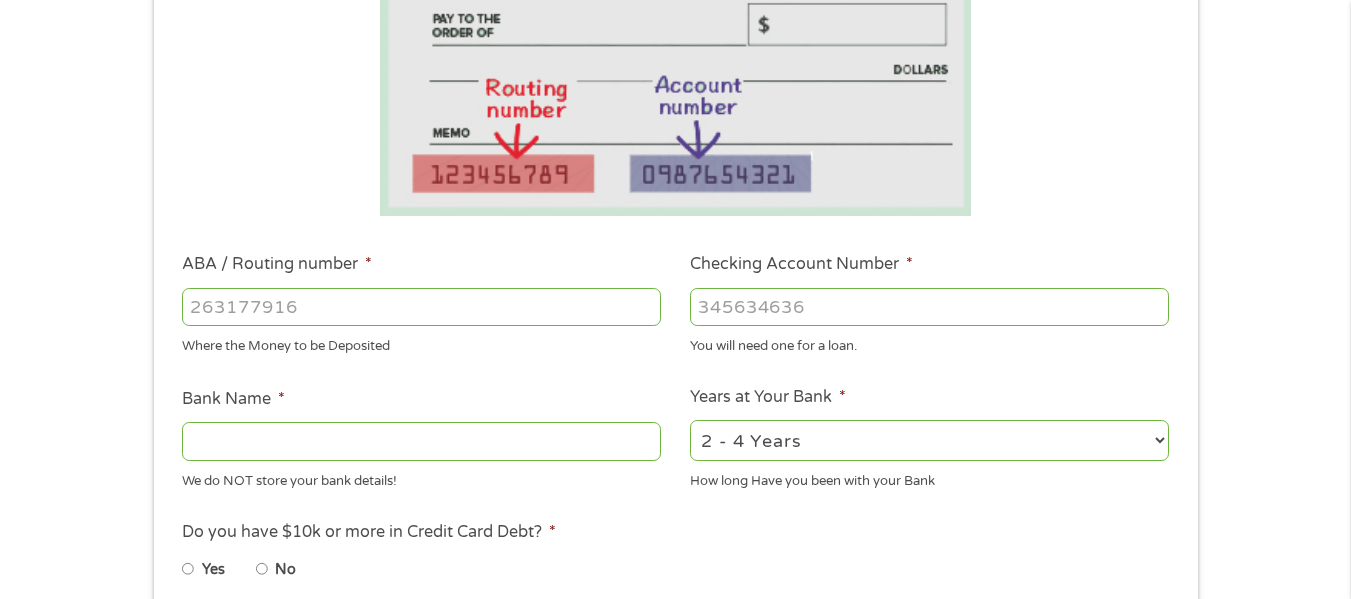 click on "ABA / Routing number *" at bounding box center [421, 307] 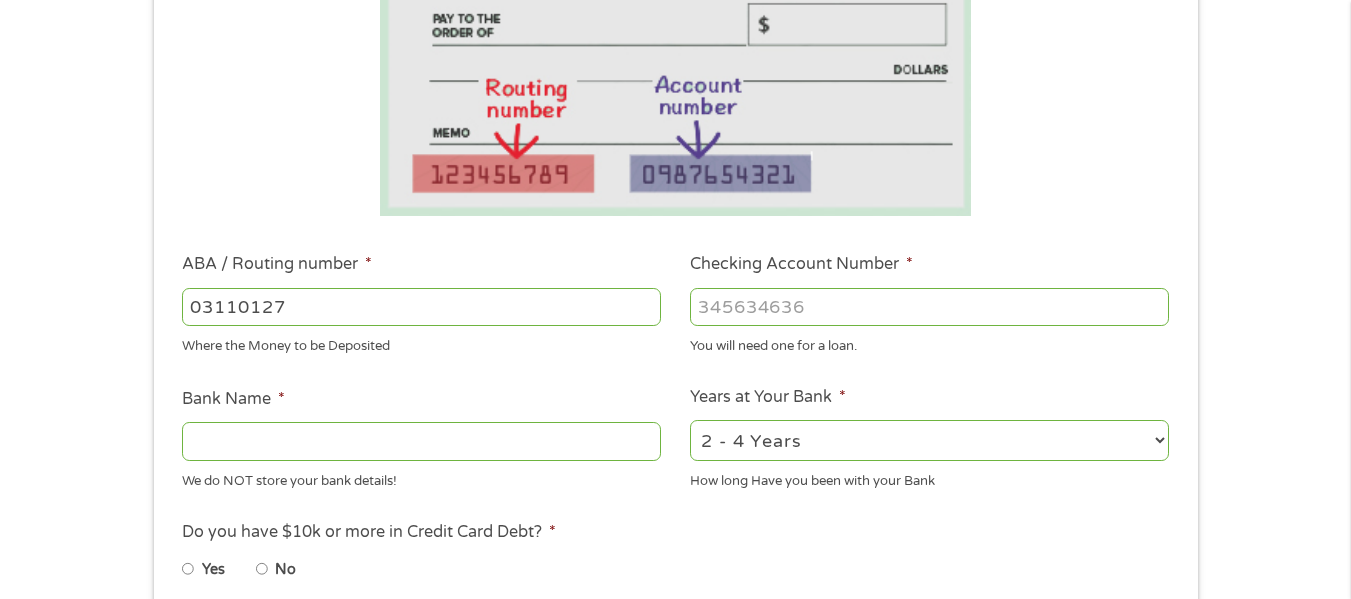 type on "031101279" 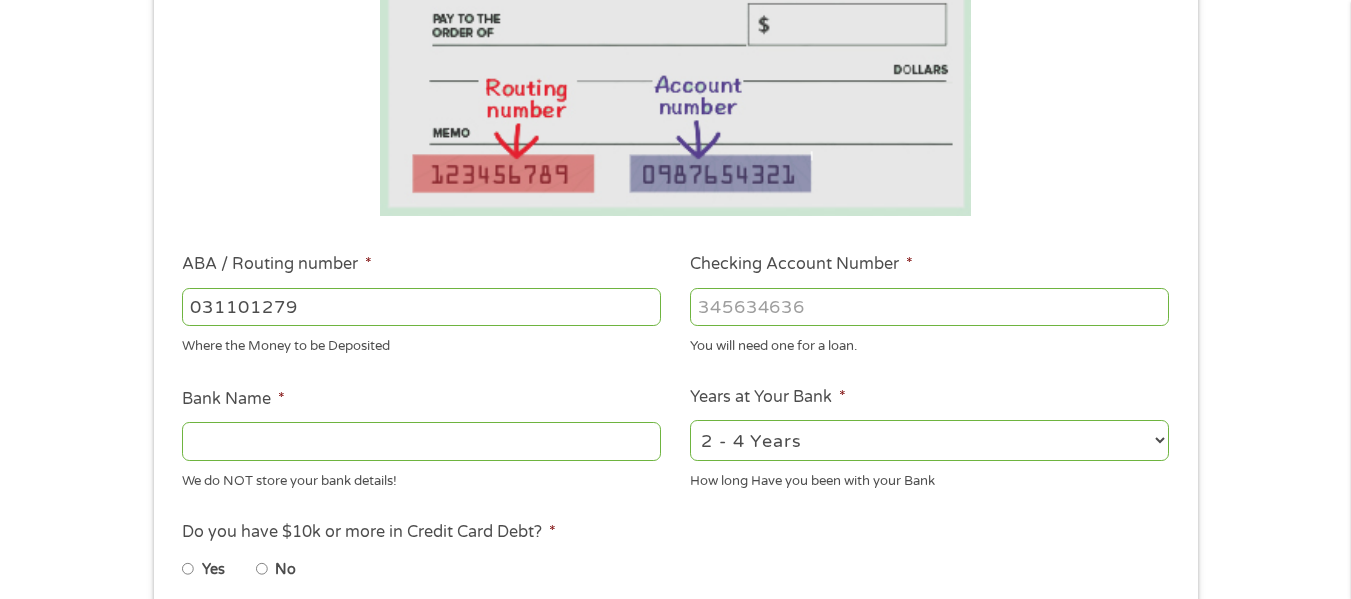 type on "THE BANCORP BANK" 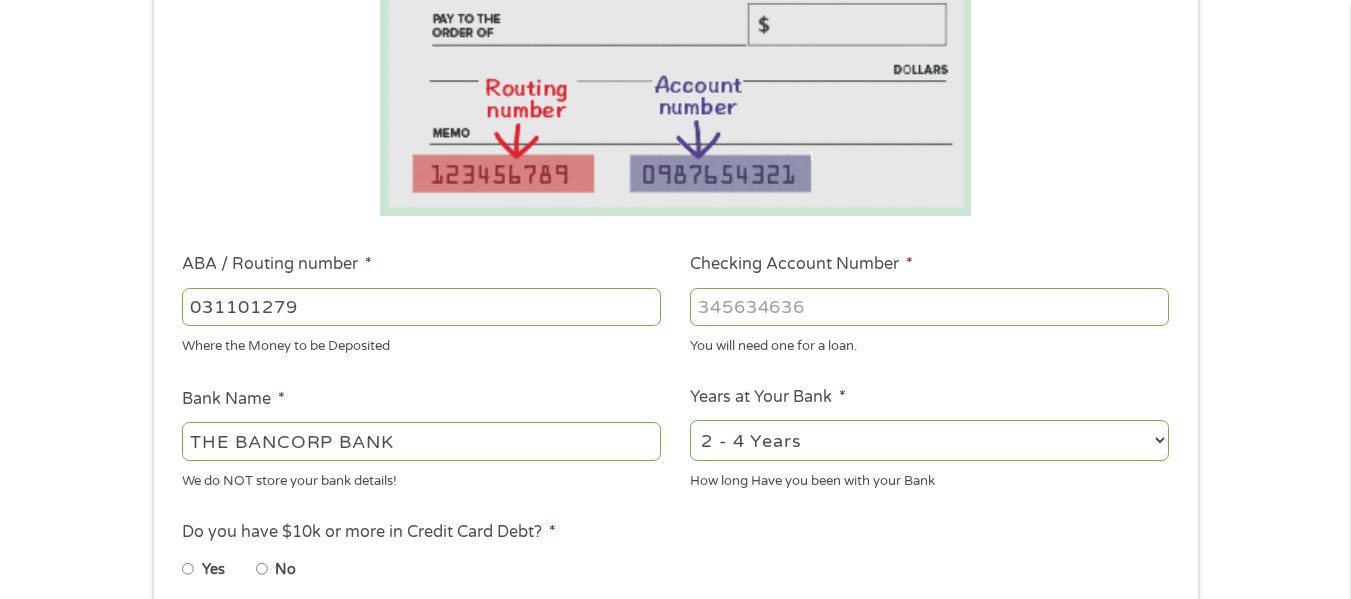 type on "031101279" 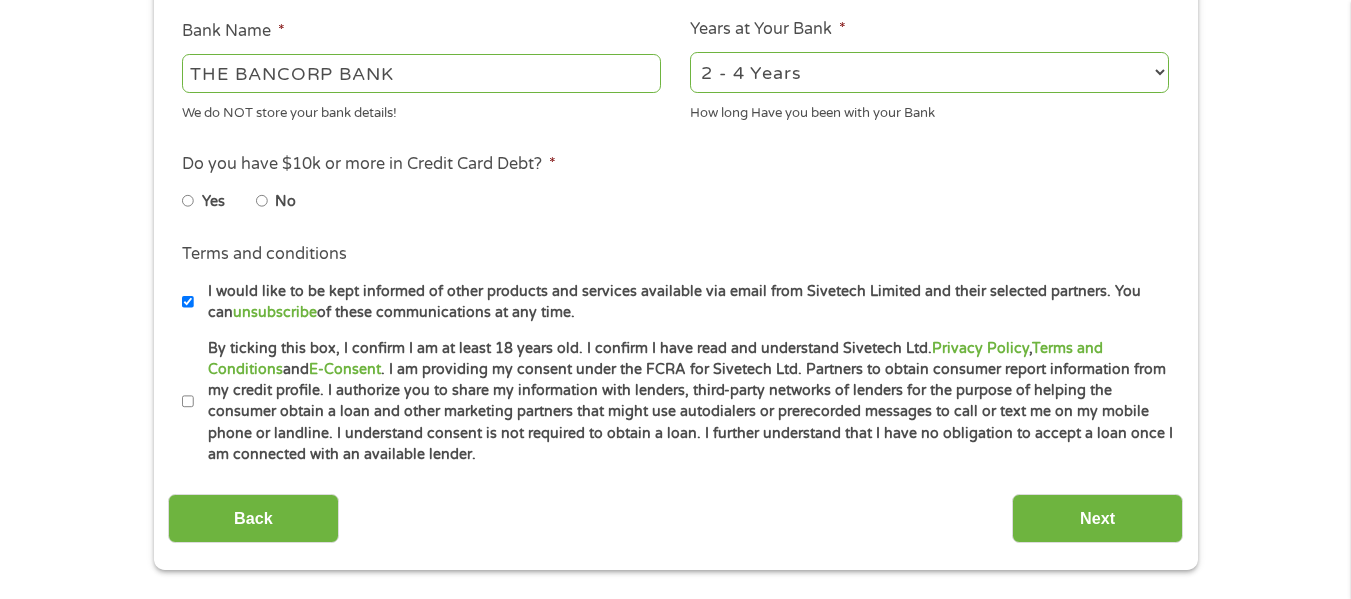 scroll, scrollTop: 779, scrollLeft: 0, axis: vertical 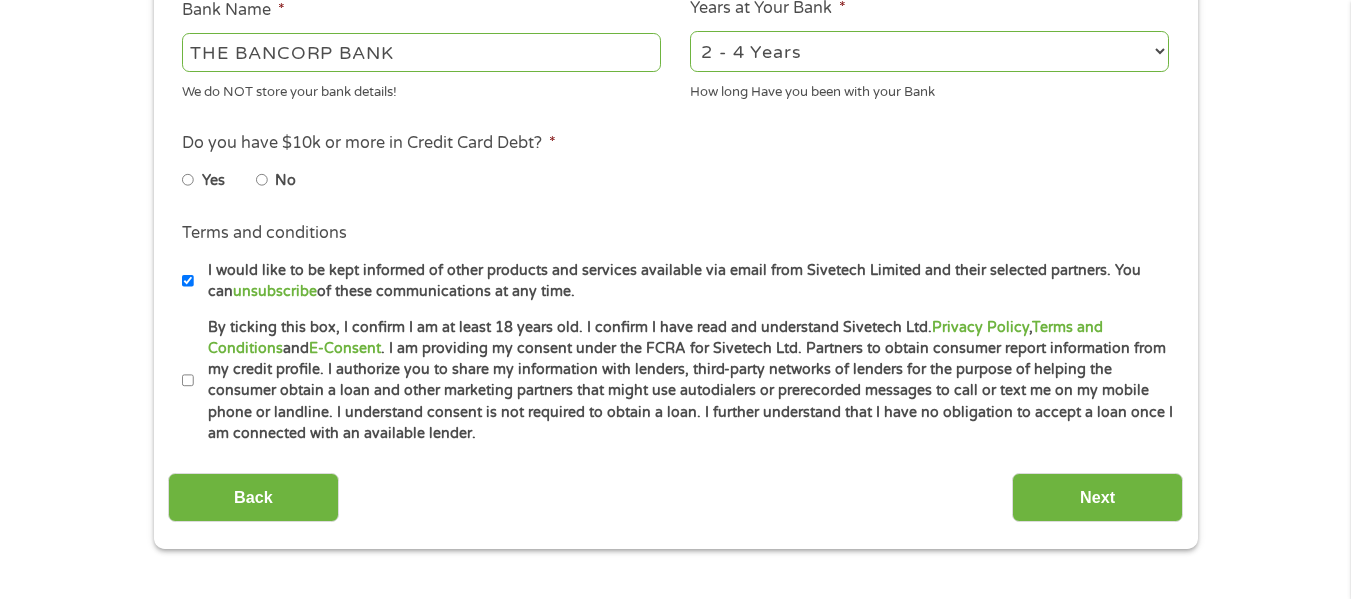 type on "[PHONE]" 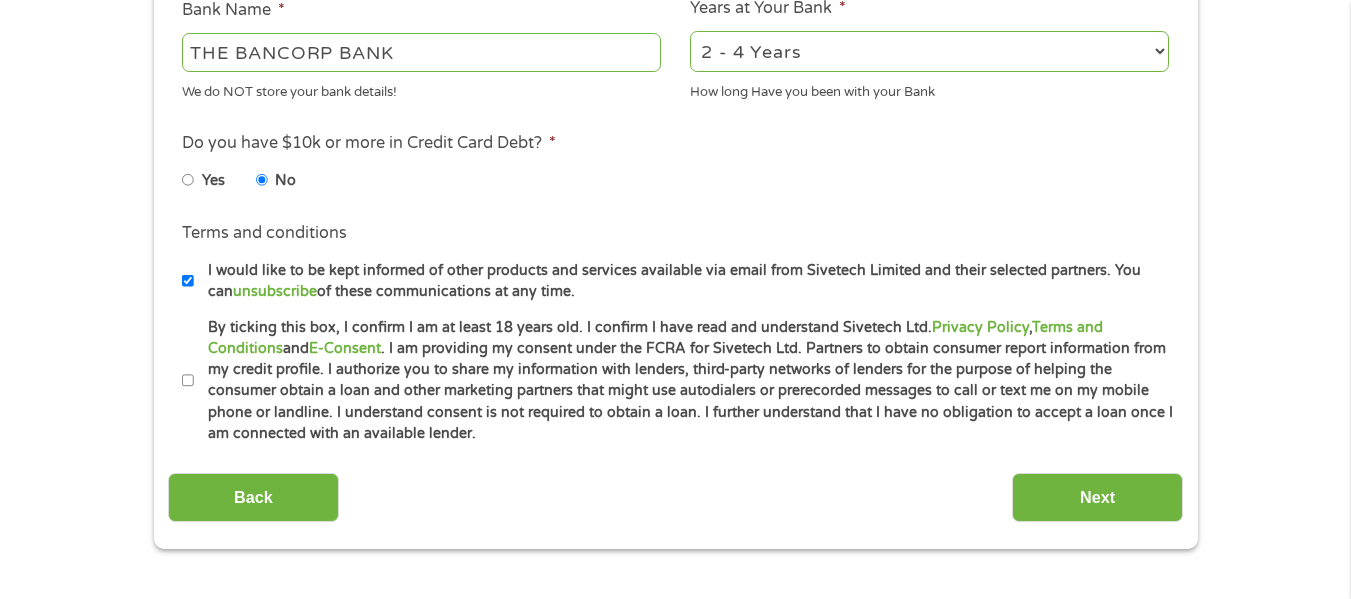 click on "By ticking this box, I confirm I am at least 18 years old. I confirm I have read and understand Sivetech Ltd.  Privacy Policy ,  Terms and Conditions  and  E-Consent . I am providing my consent under the FCRA for Sivetech Ltd. Partners to obtain consumer report information from my credit profile. I authorize you to share my information with lenders, third-party networks of lenders for the purpose of helping the consumer obtain a loan and other marketing partners that might use autodialers or prerecorded messages to call or text me on my mobile phone or landline. I understand consent is not required to obtain a loan. I further understand that I have no obligation to accept a loan once I am connected with an available lender." at bounding box center [188, 381] 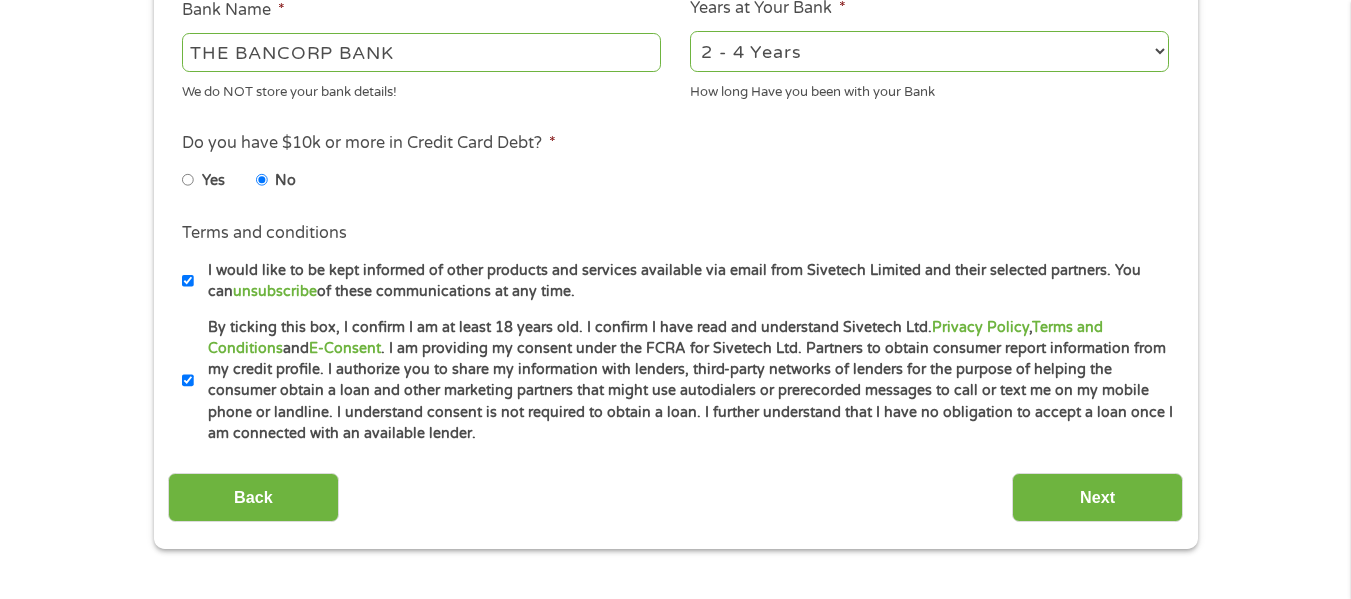click on "I would like to be kept informed of other products and services available via email from Sivetech Limited and their selected partners. You can unsubscribe of these communications at any time." at bounding box center [188, 281] 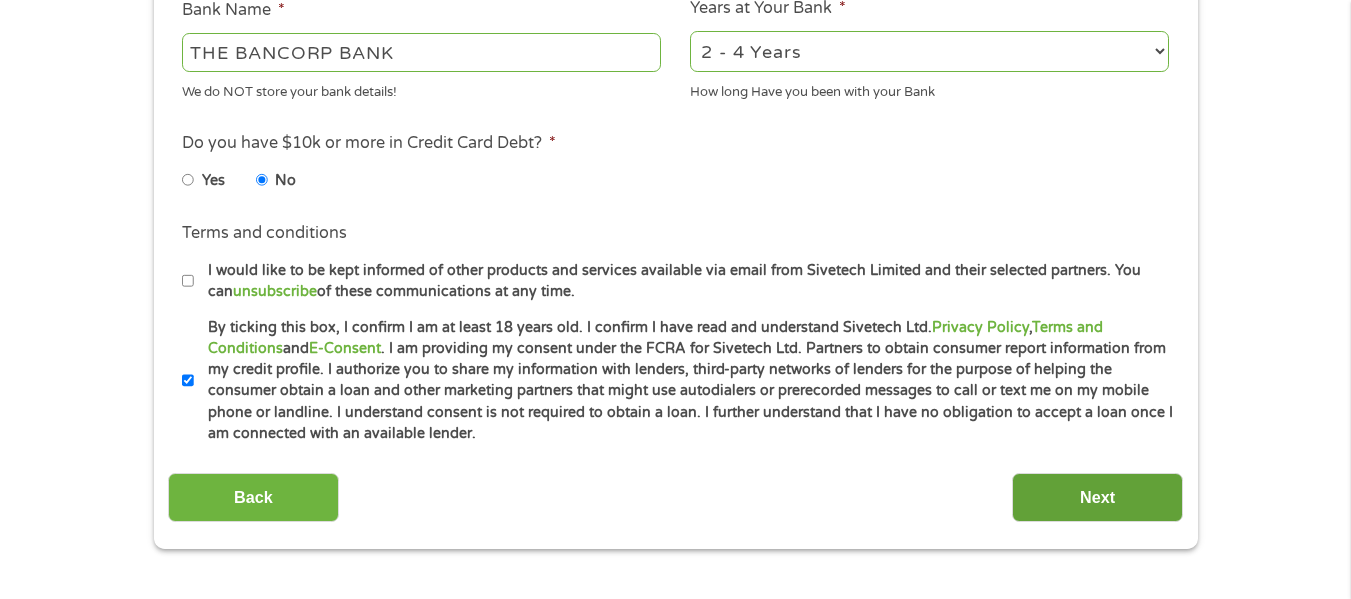 click on "Next" at bounding box center (1097, 497) 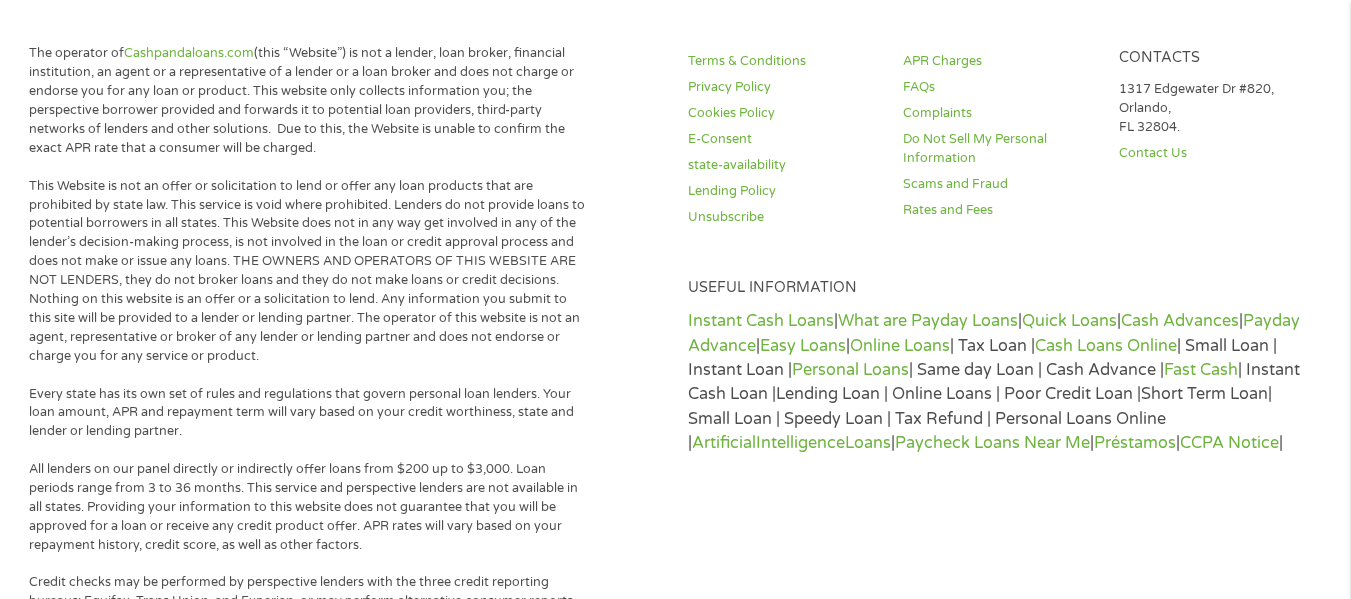 scroll, scrollTop: 8, scrollLeft: 8, axis: both 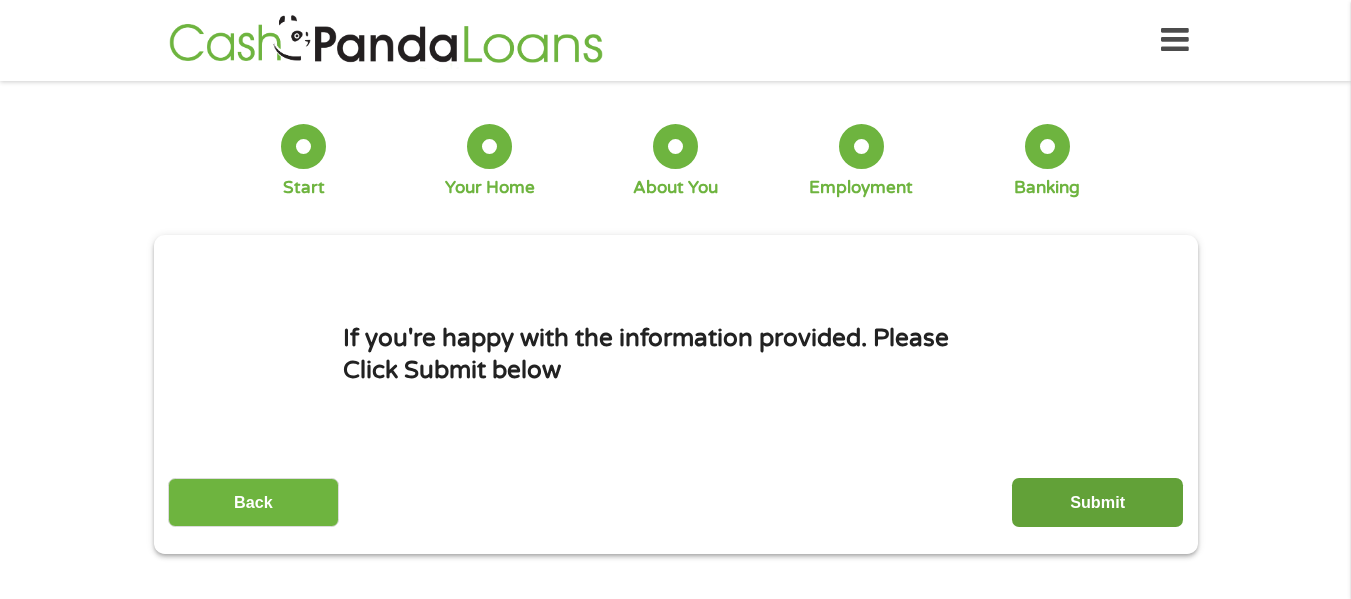 click on "Submit" at bounding box center (1097, 502) 